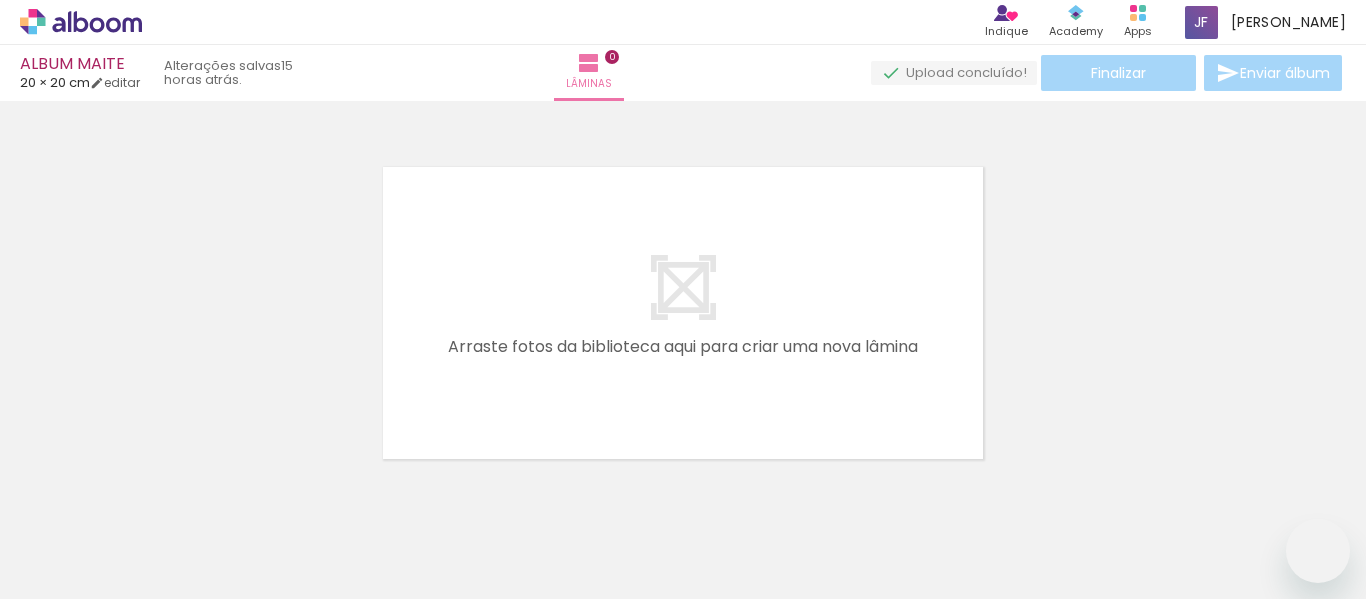 scroll, scrollTop: 0, scrollLeft: 0, axis: both 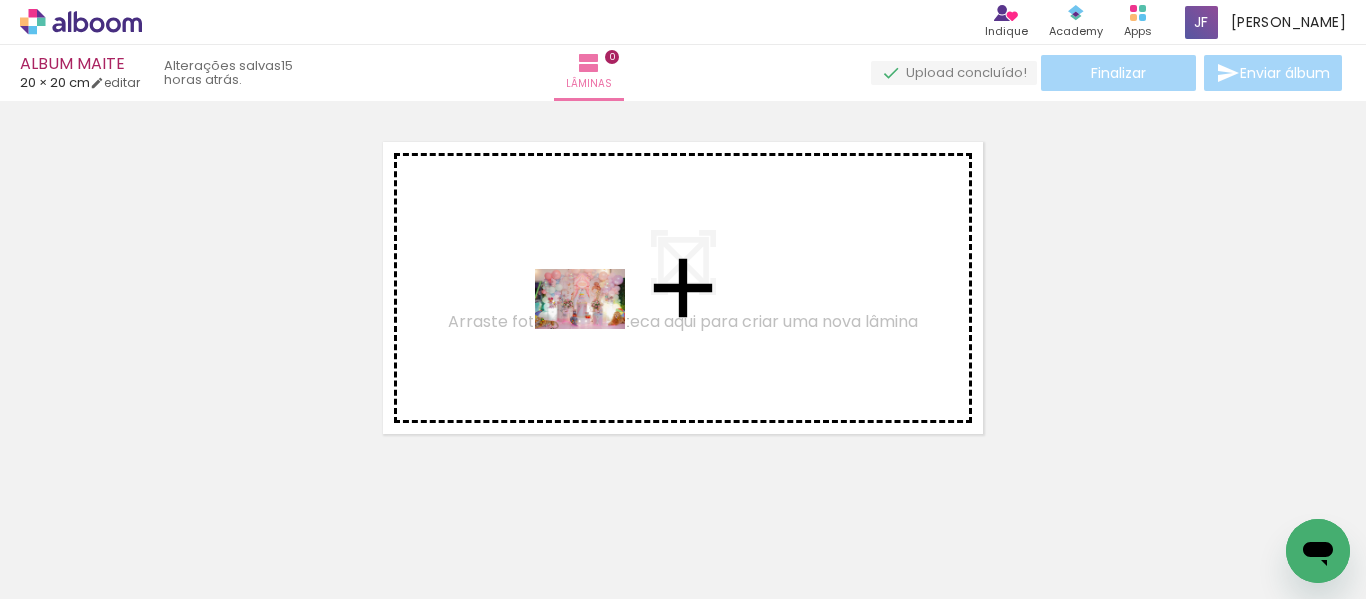 drag, startPoint x: 404, startPoint y: 549, endPoint x: 595, endPoint y: 329, distance: 291.34344 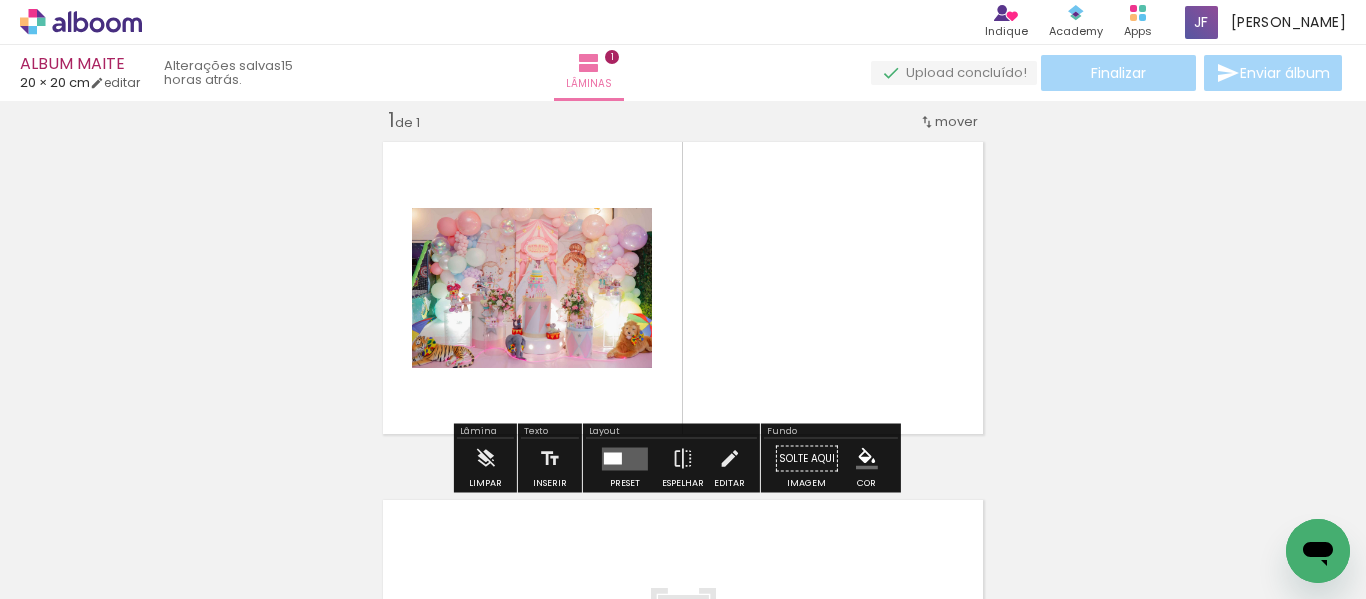 scroll, scrollTop: 25, scrollLeft: 0, axis: vertical 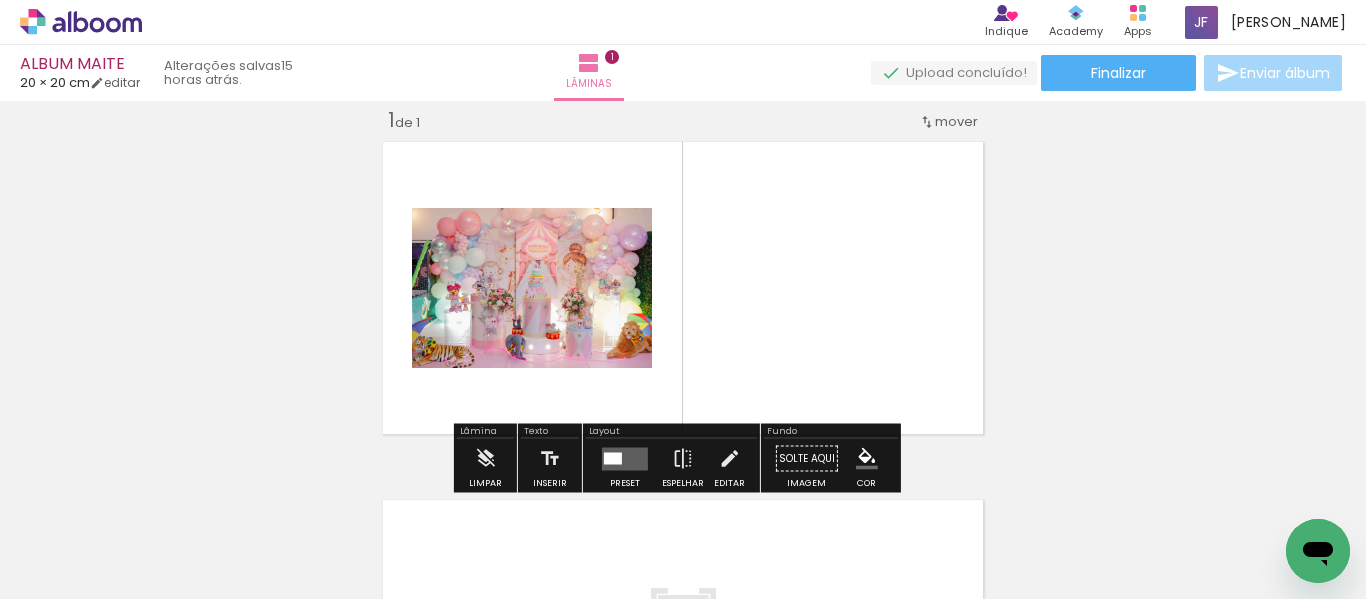 click at bounding box center [613, 458] 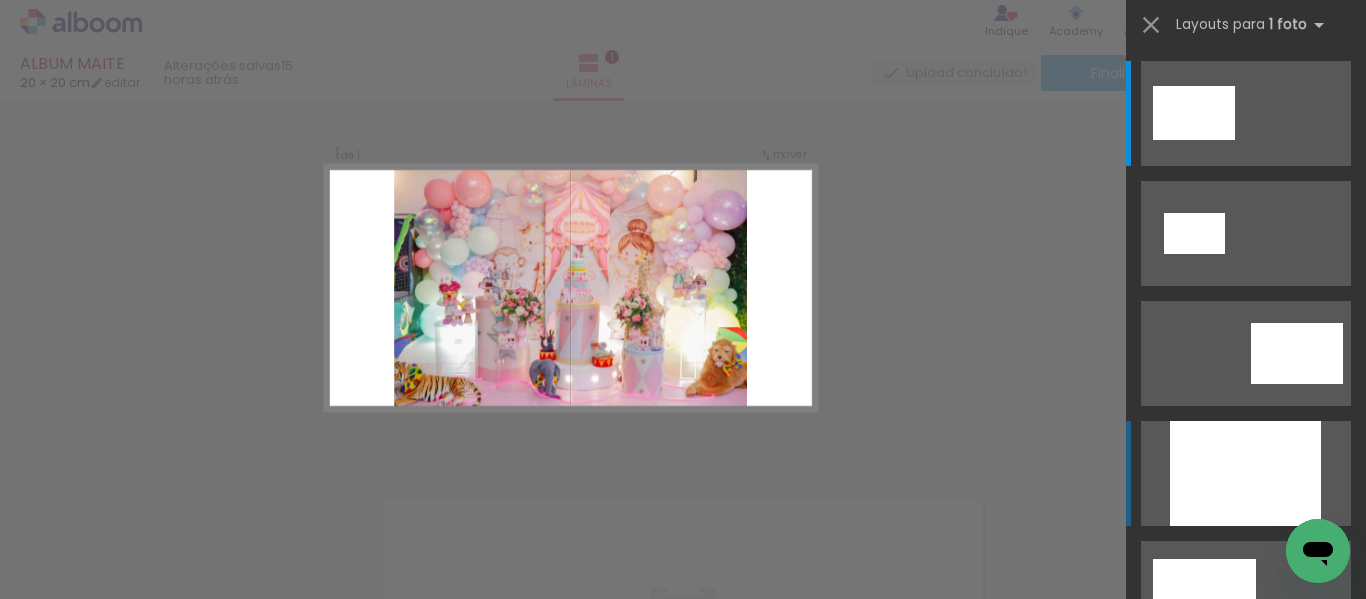 click at bounding box center [1245, 473] 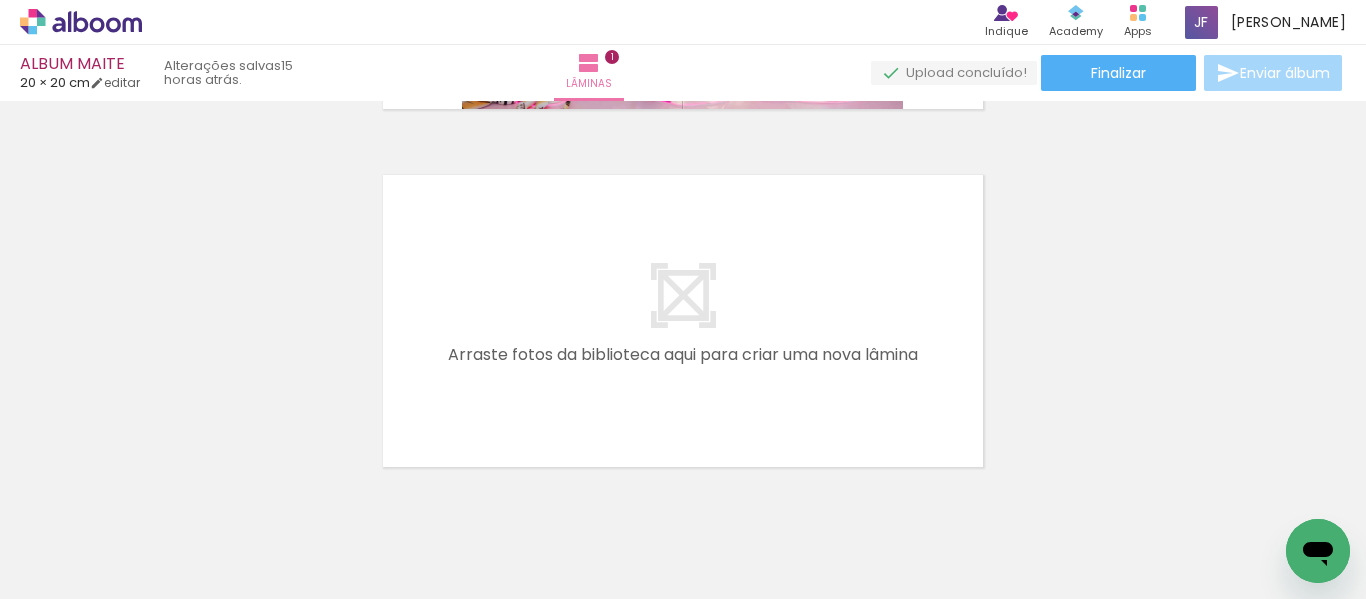 scroll, scrollTop: 351, scrollLeft: 0, axis: vertical 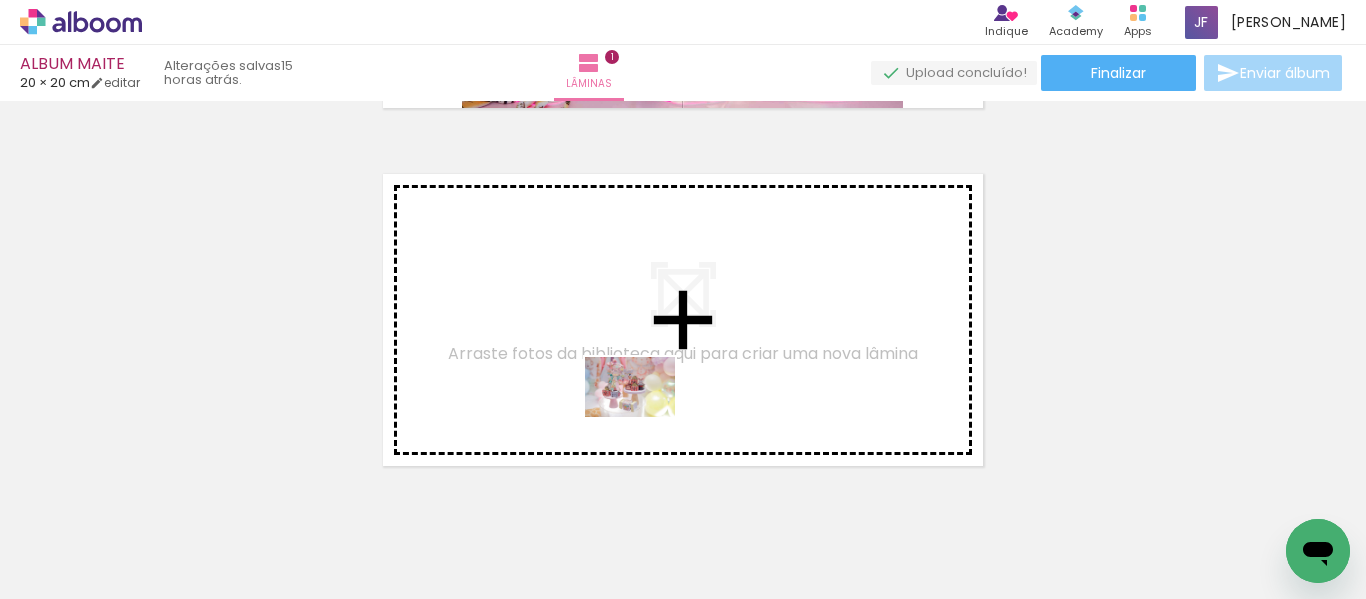 drag, startPoint x: 657, startPoint y: 534, endPoint x: 643, endPoint y: 409, distance: 125.781555 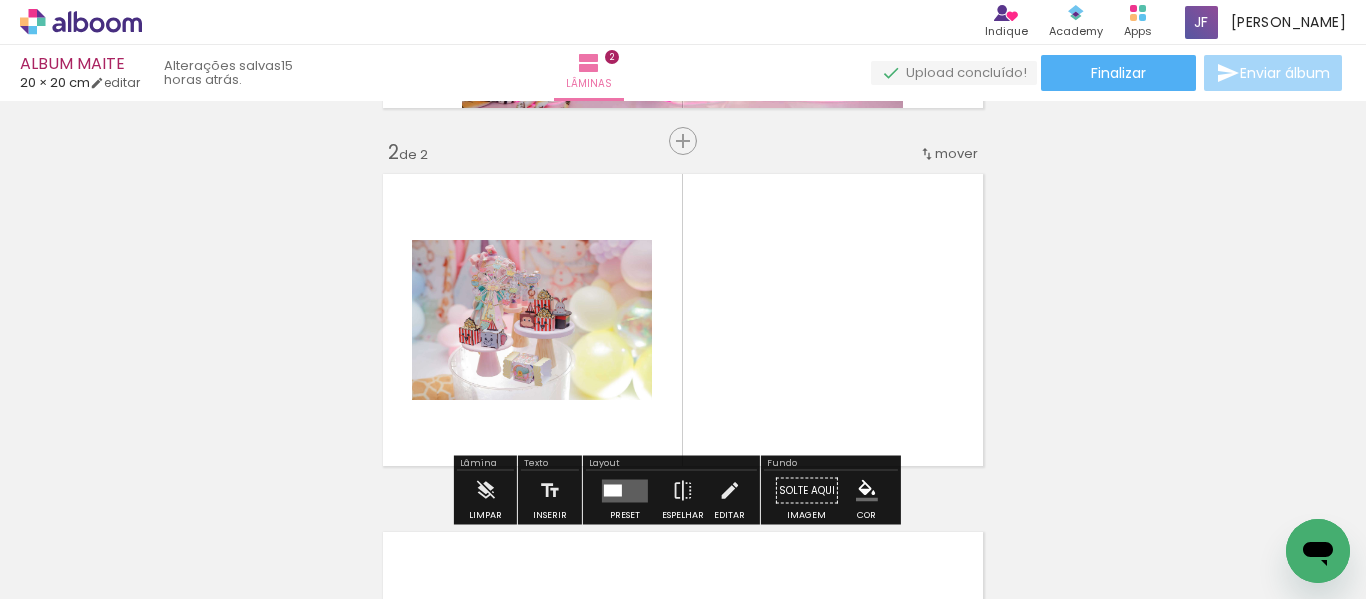 scroll, scrollTop: 383, scrollLeft: 0, axis: vertical 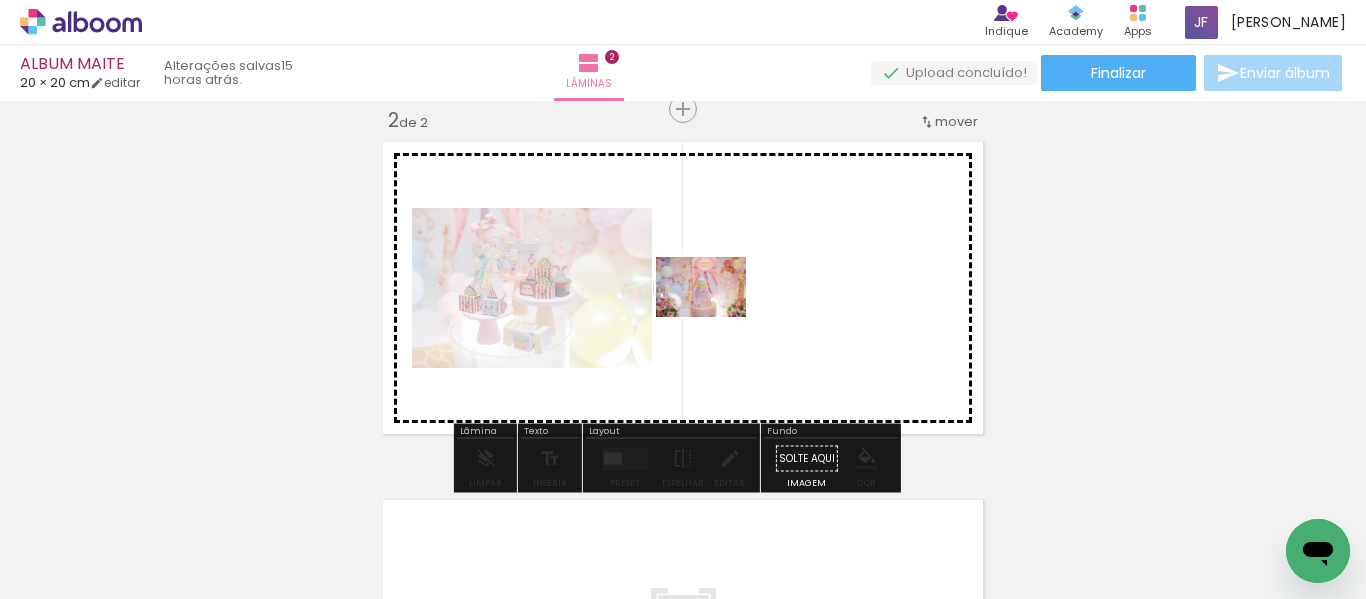 drag, startPoint x: 540, startPoint y: 534, endPoint x: 716, endPoint y: 317, distance: 279.40115 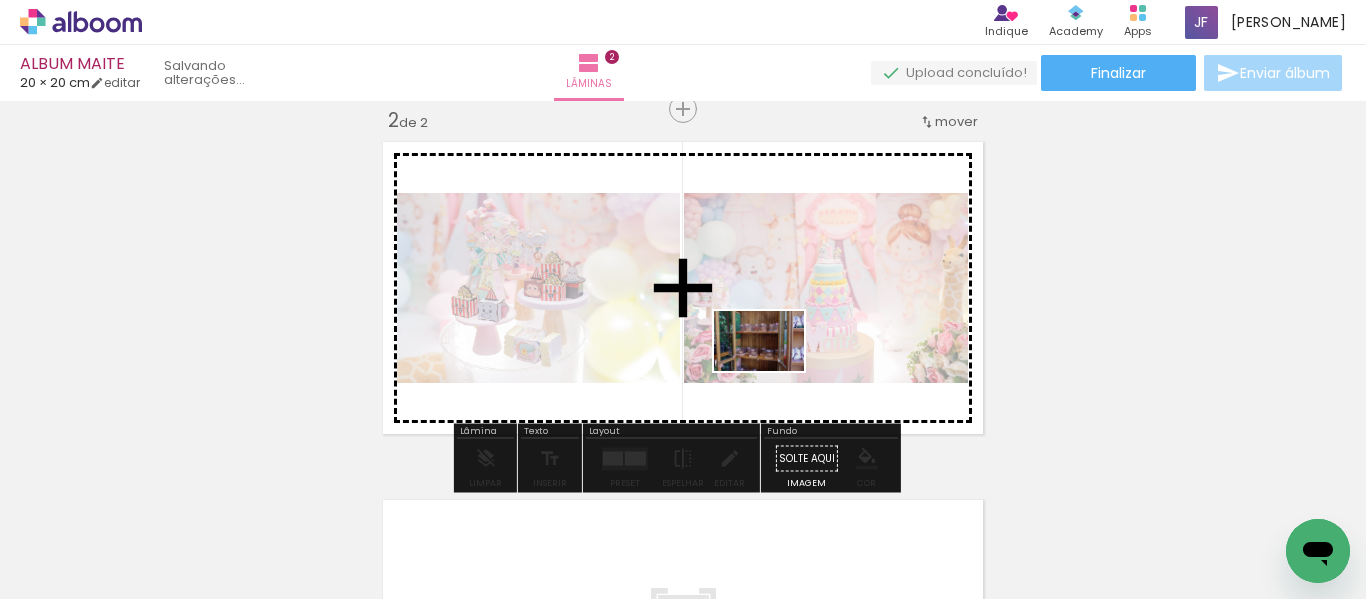 drag, startPoint x: 1088, startPoint y: 536, endPoint x: 770, endPoint y: 368, distance: 359.64984 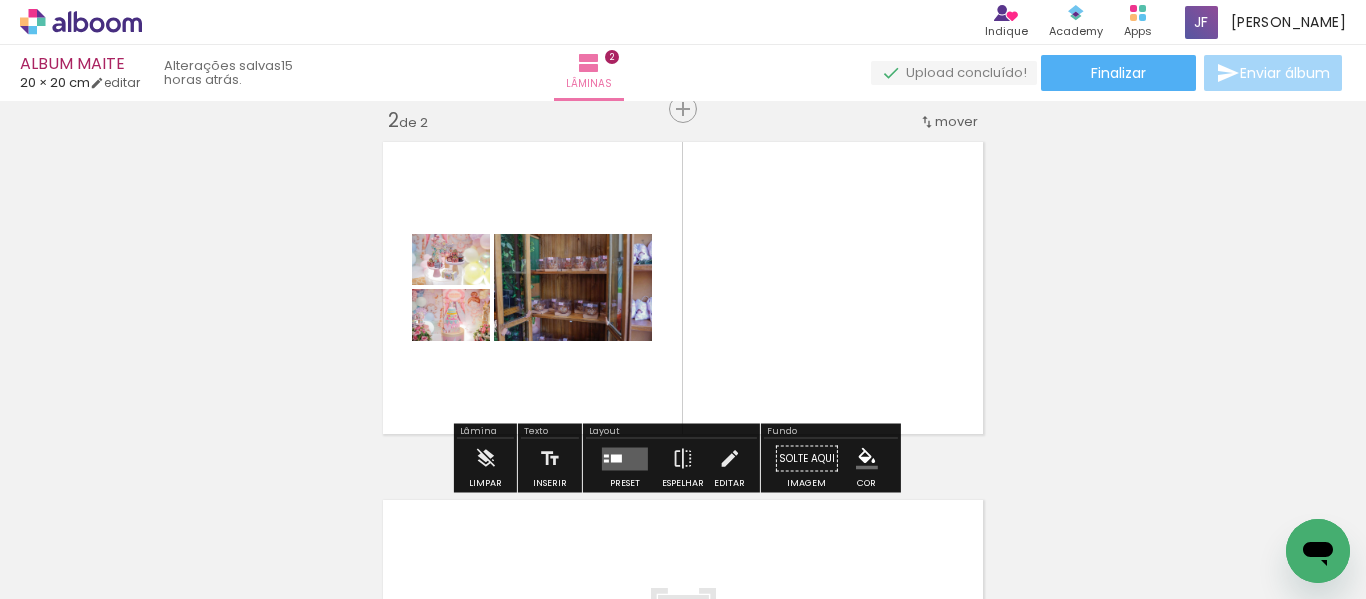 click at bounding box center (625, 458) 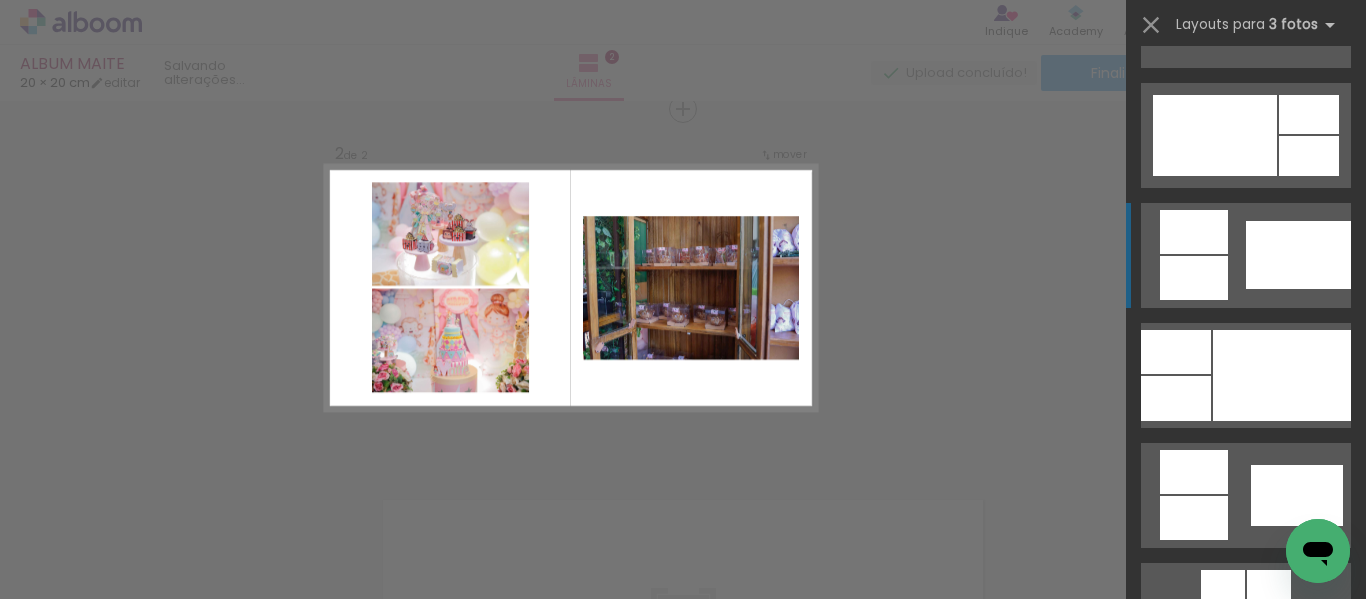 scroll, scrollTop: 1059, scrollLeft: 0, axis: vertical 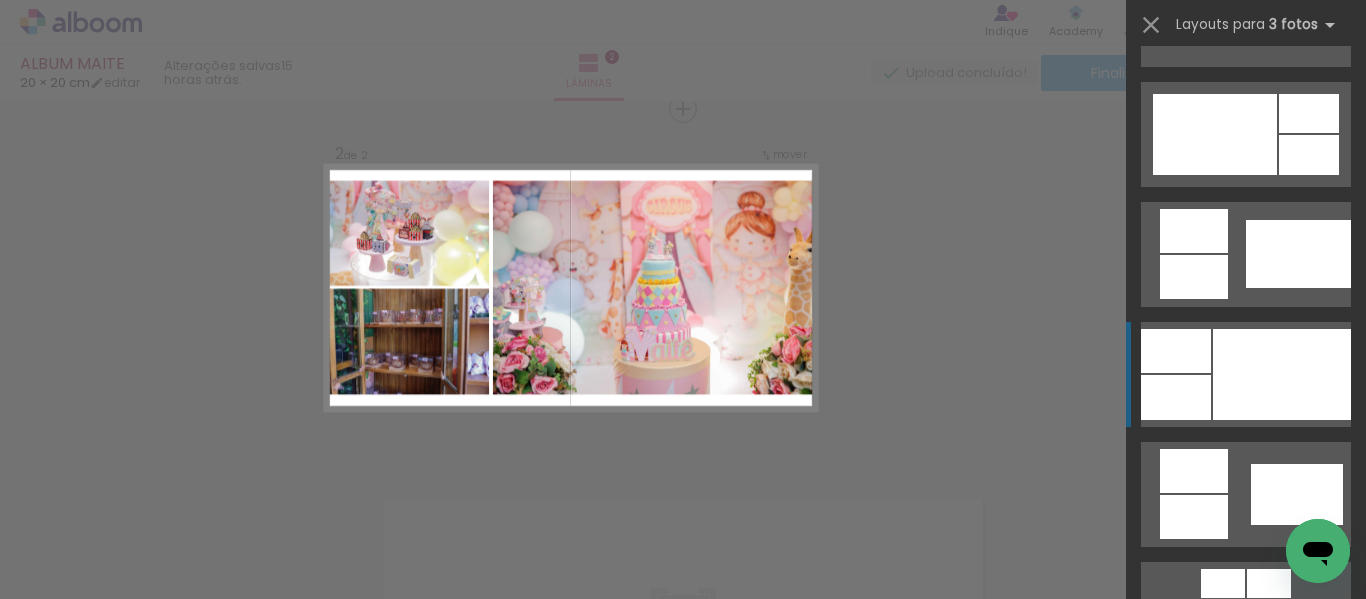 click at bounding box center (1282, 374) 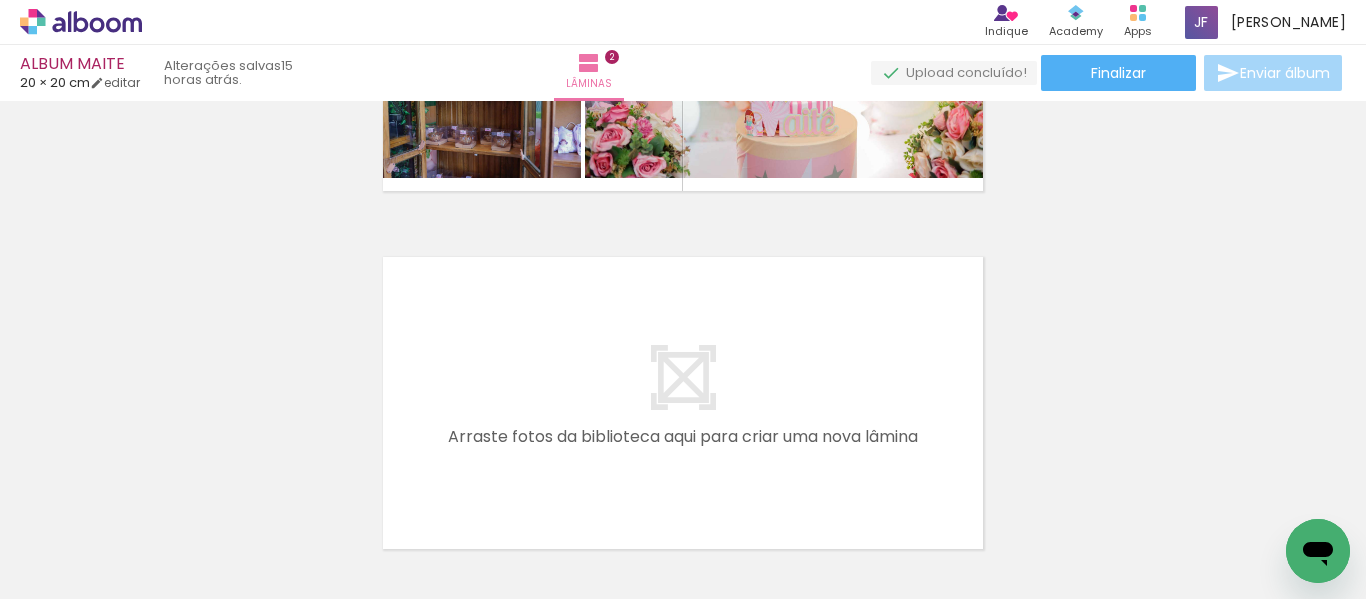 scroll, scrollTop: 637, scrollLeft: 0, axis: vertical 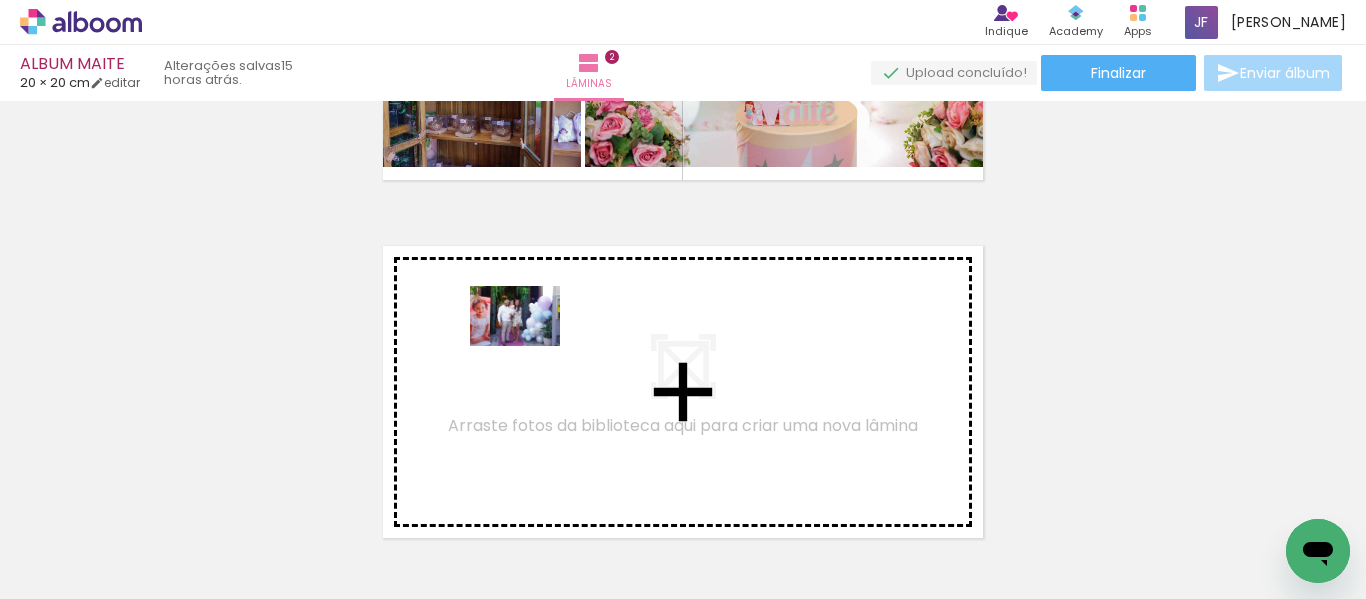 drag, startPoint x: 203, startPoint y: 543, endPoint x: 530, endPoint y: 347, distance: 381.2414 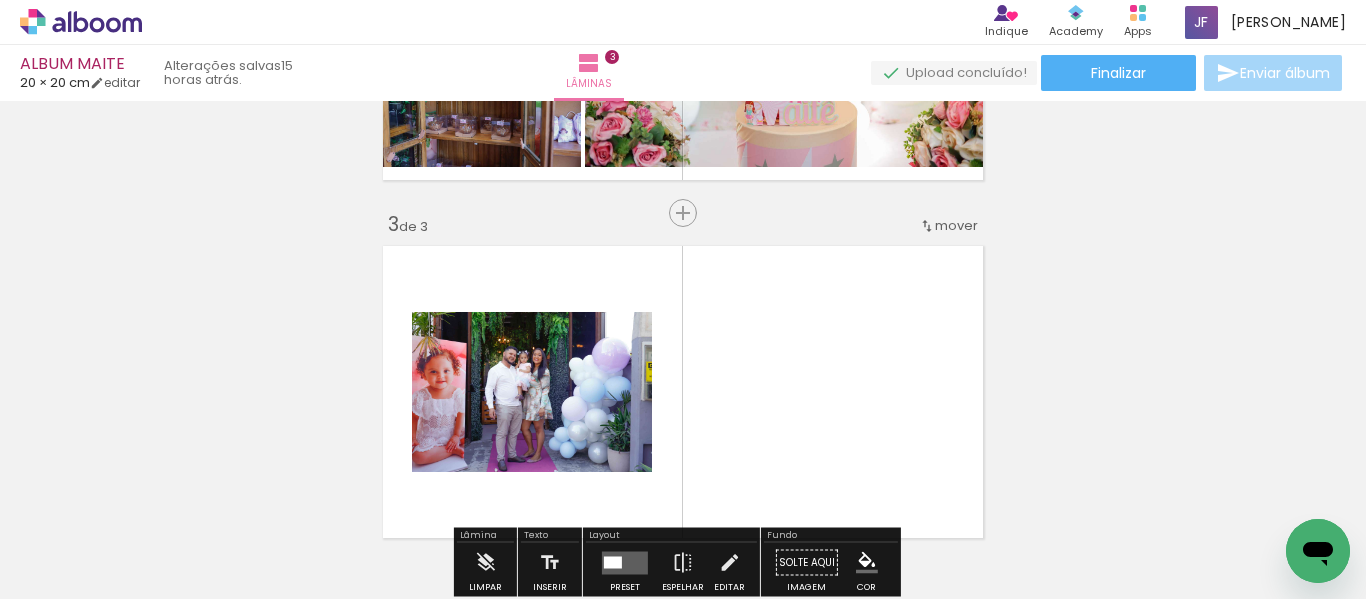 scroll, scrollTop: 741, scrollLeft: 0, axis: vertical 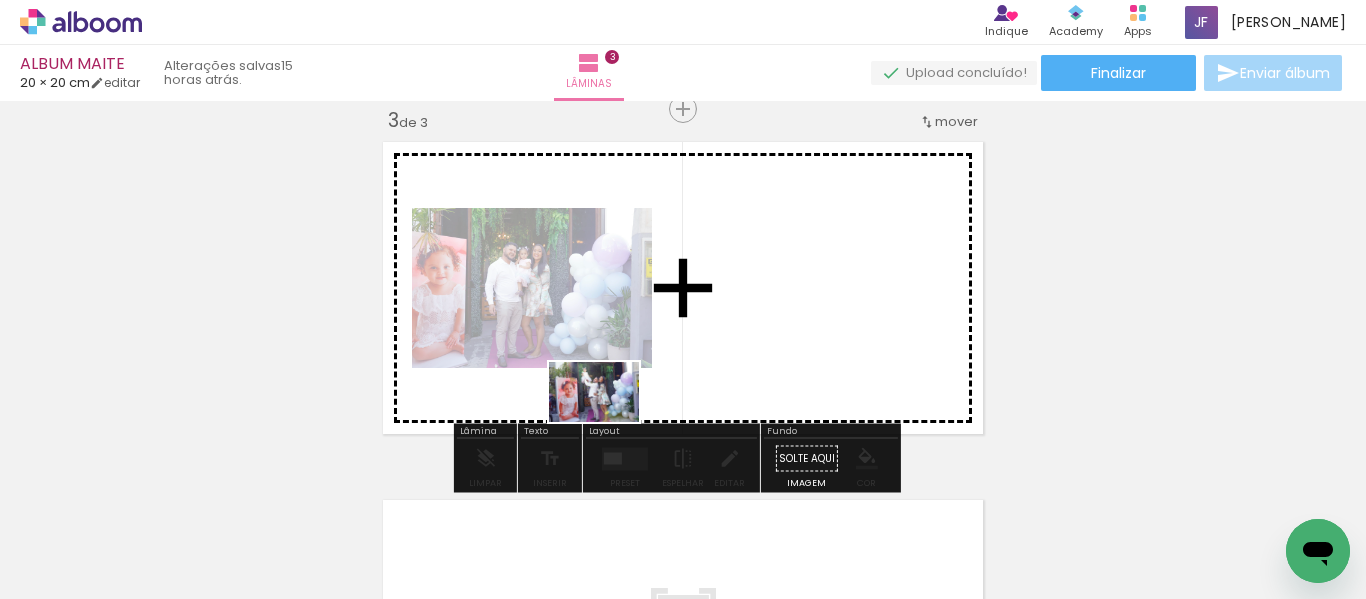 drag, startPoint x: 329, startPoint y: 529, endPoint x: 655, endPoint y: 370, distance: 362.7079 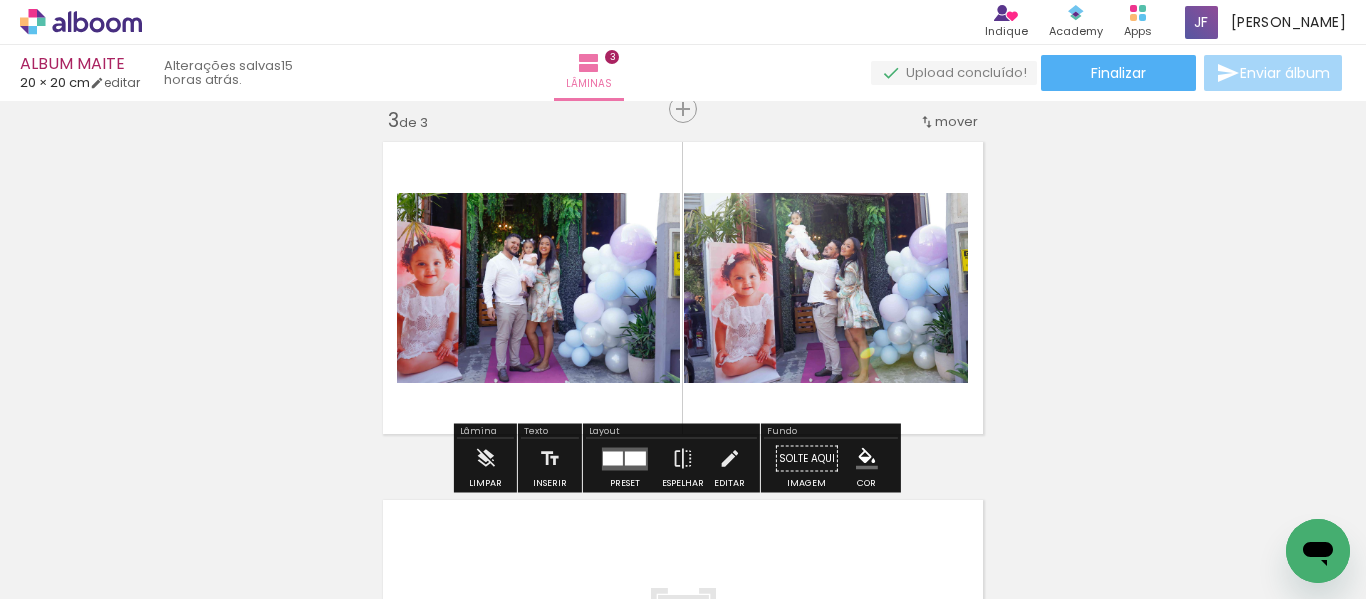 click at bounding box center (625, 458) 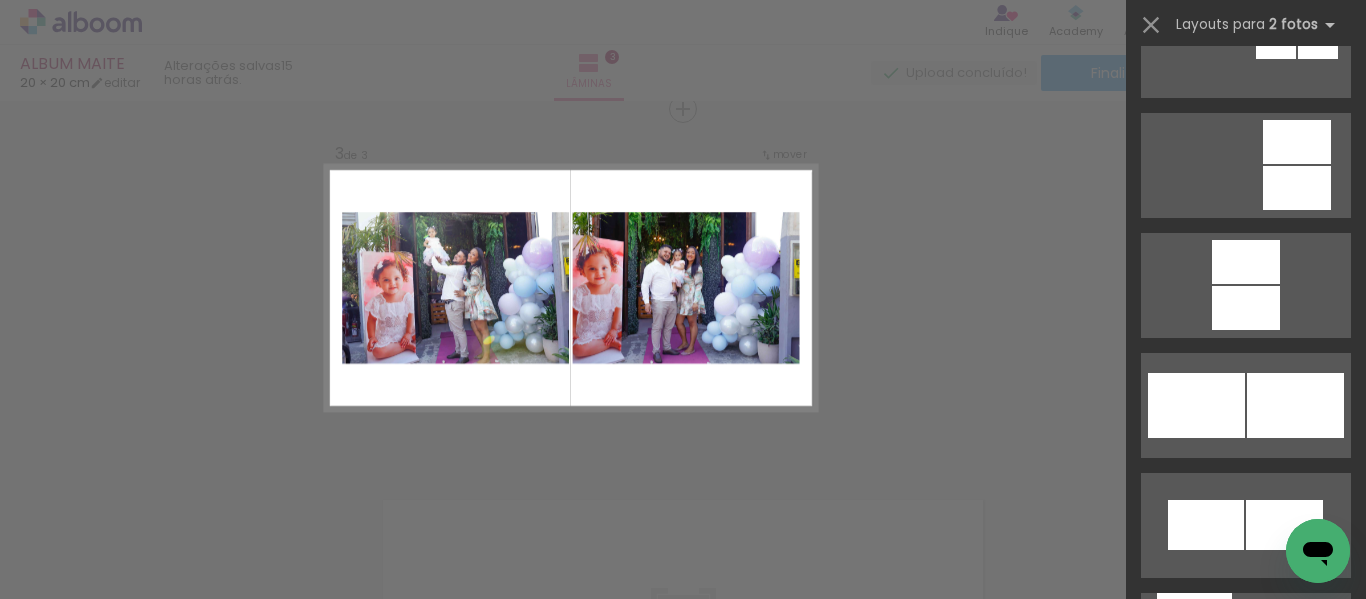 scroll, scrollTop: 1747, scrollLeft: 0, axis: vertical 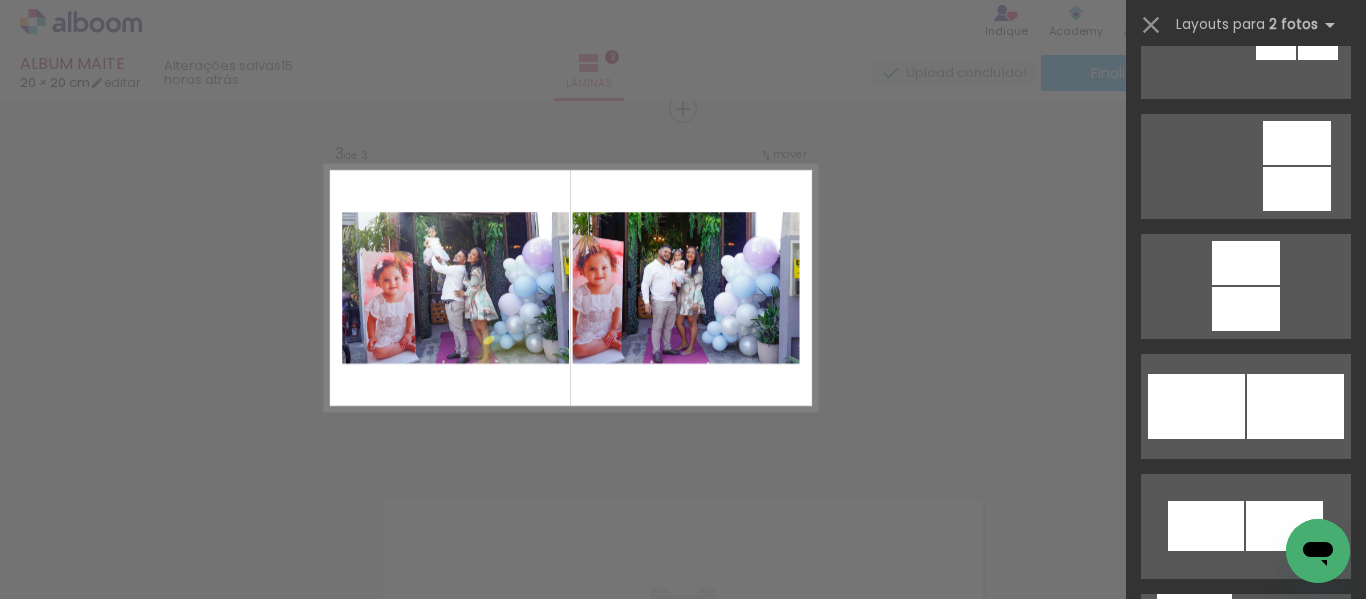 click at bounding box center [1291, -74] 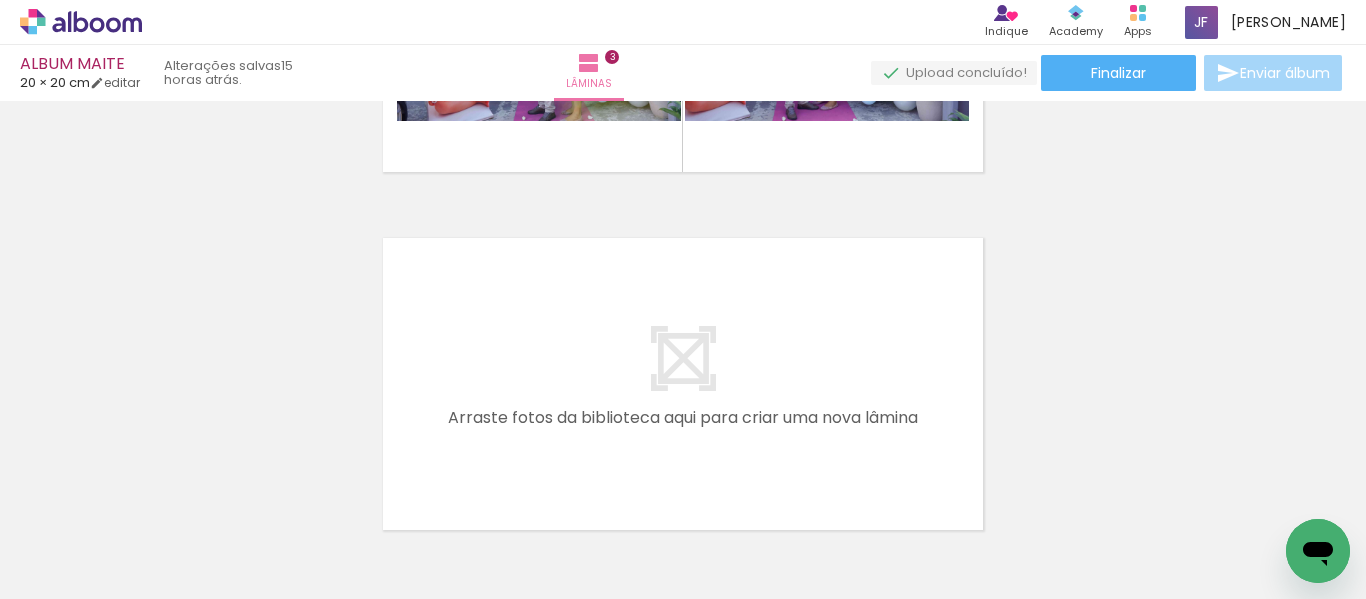 scroll, scrollTop: 1137, scrollLeft: 0, axis: vertical 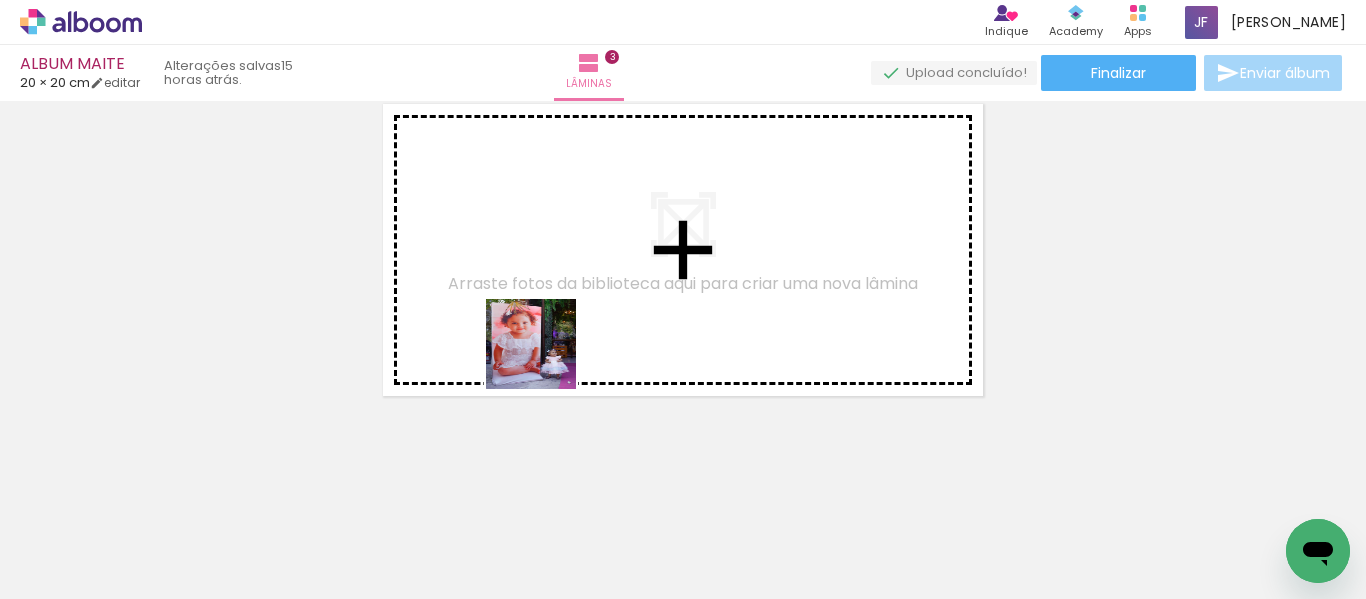 drag, startPoint x: 434, startPoint y: 520, endPoint x: 568, endPoint y: 331, distance: 231.68297 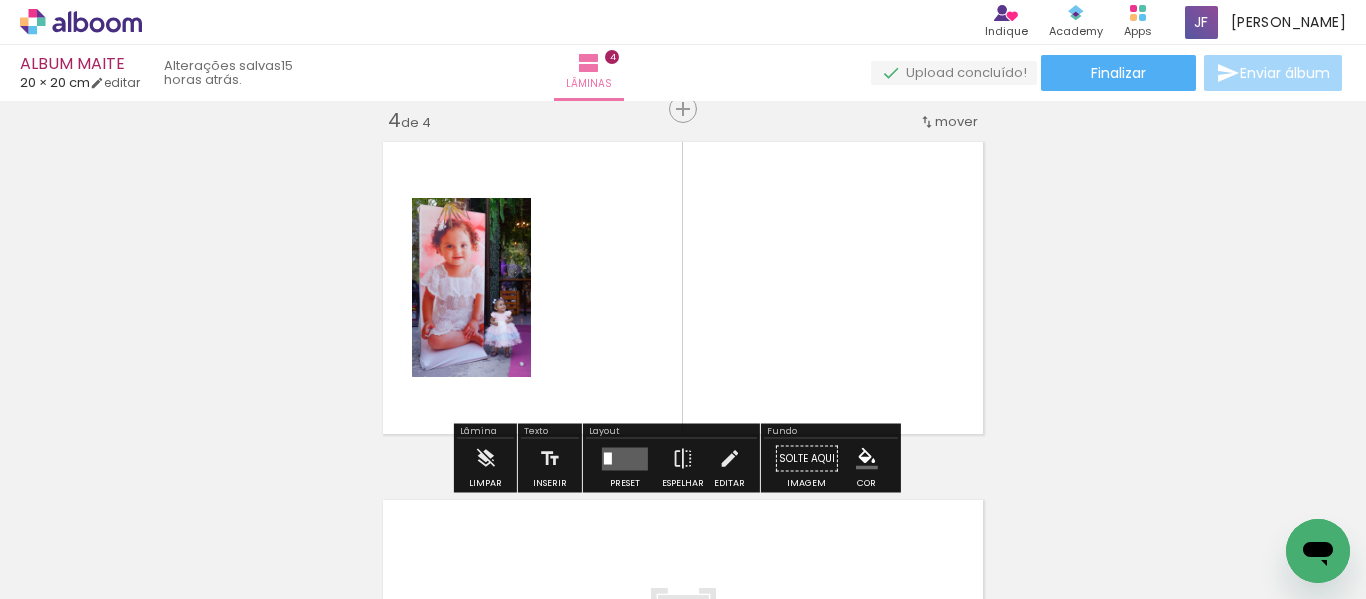 scroll, scrollTop: 1099, scrollLeft: 0, axis: vertical 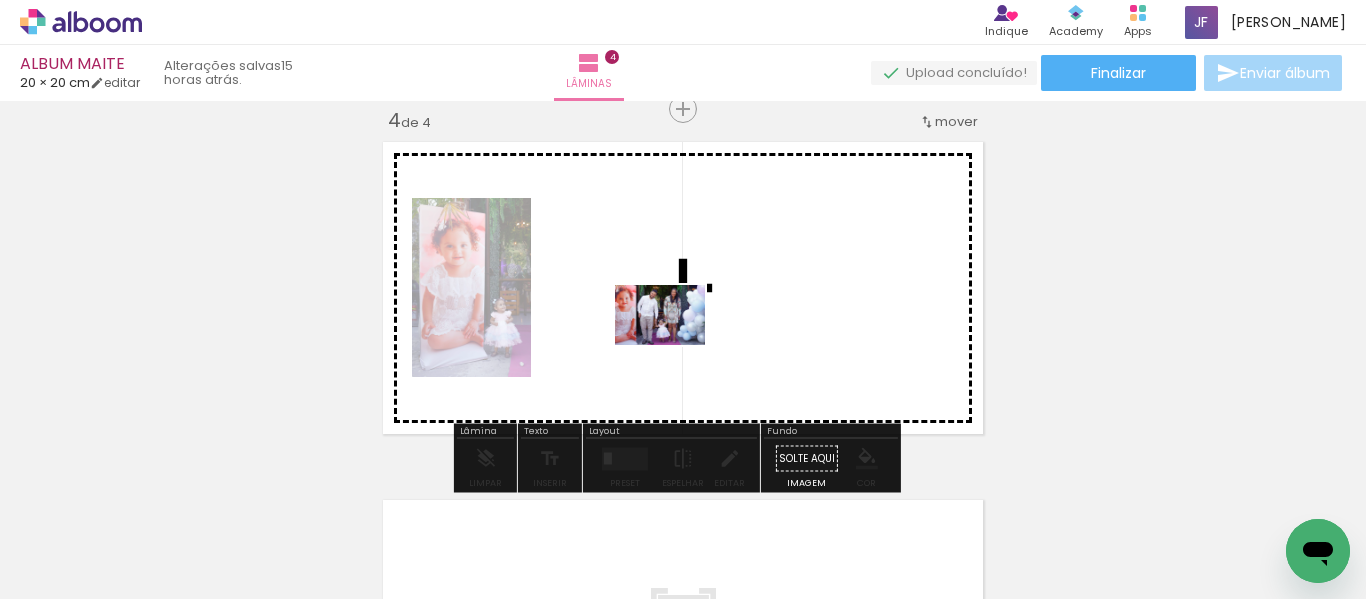 drag, startPoint x: 671, startPoint y: 542, endPoint x: 675, endPoint y: 345, distance: 197.0406 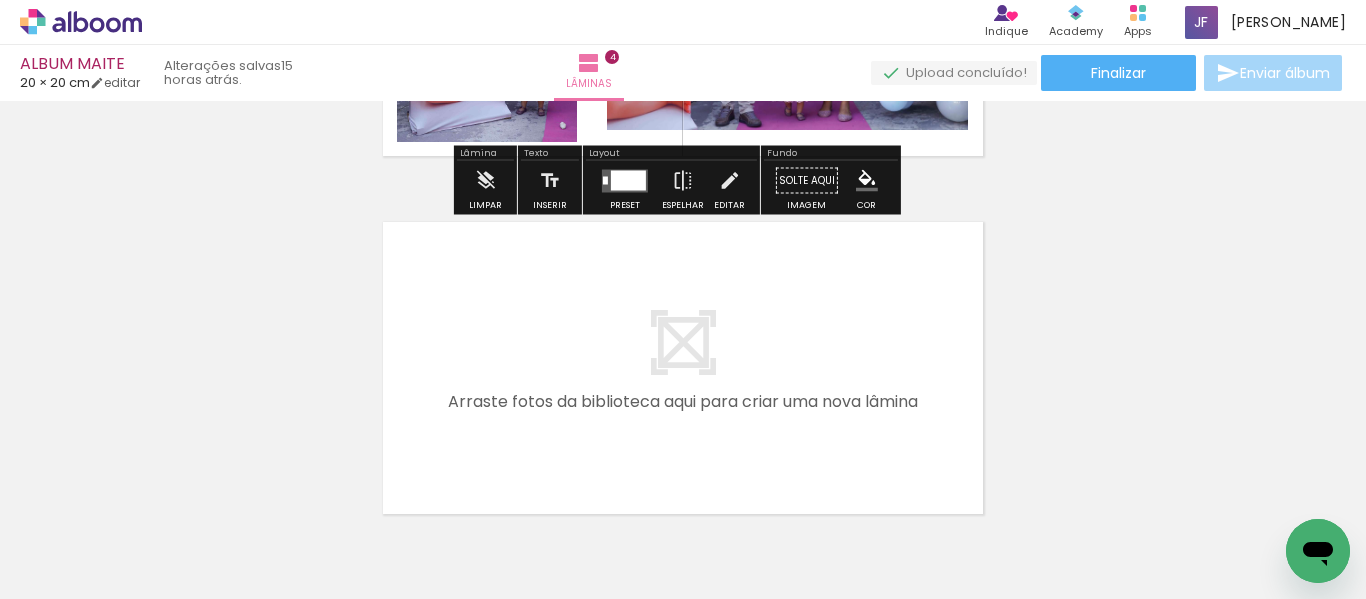 scroll, scrollTop: 1378, scrollLeft: 0, axis: vertical 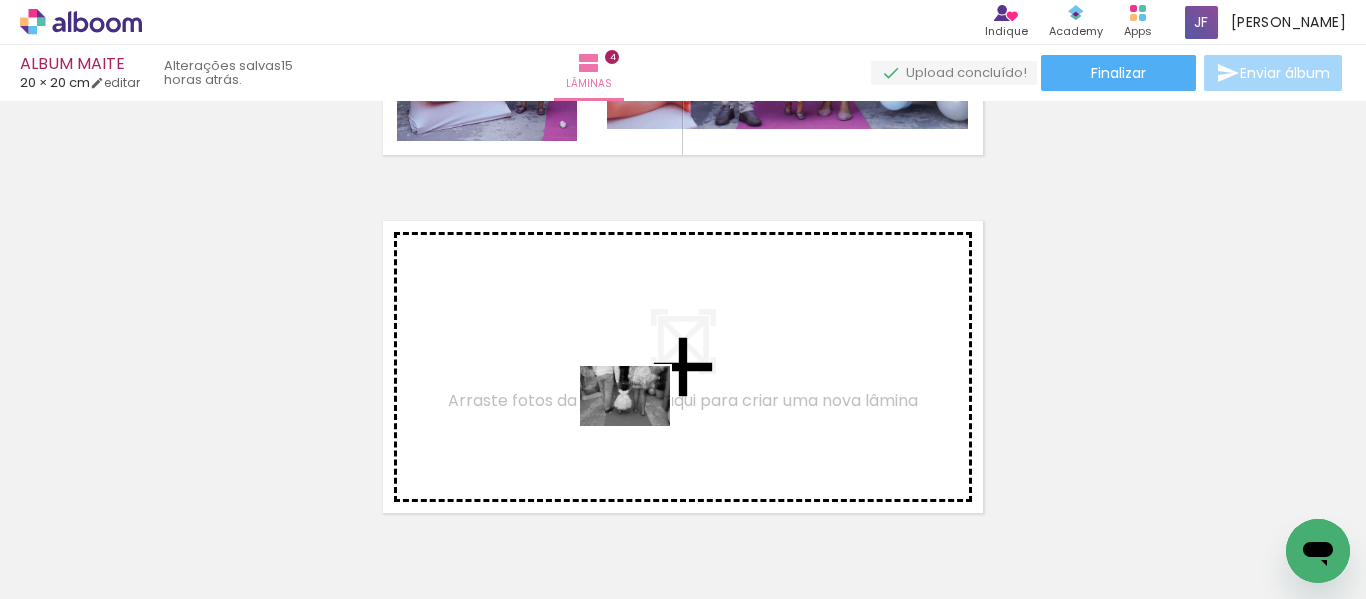 drag, startPoint x: 559, startPoint y: 546, endPoint x: 640, endPoint y: 426, distance: 144.77914 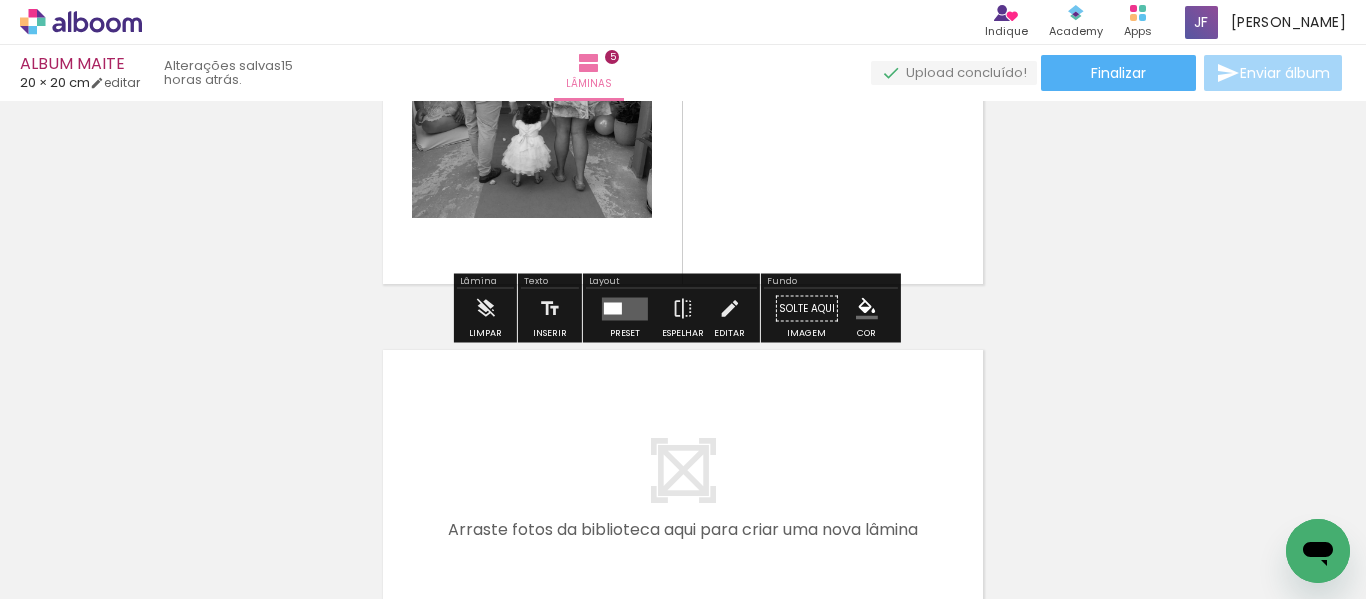 scroll, scrollTop: 1608, scrollLeft: 0, axis: vertical 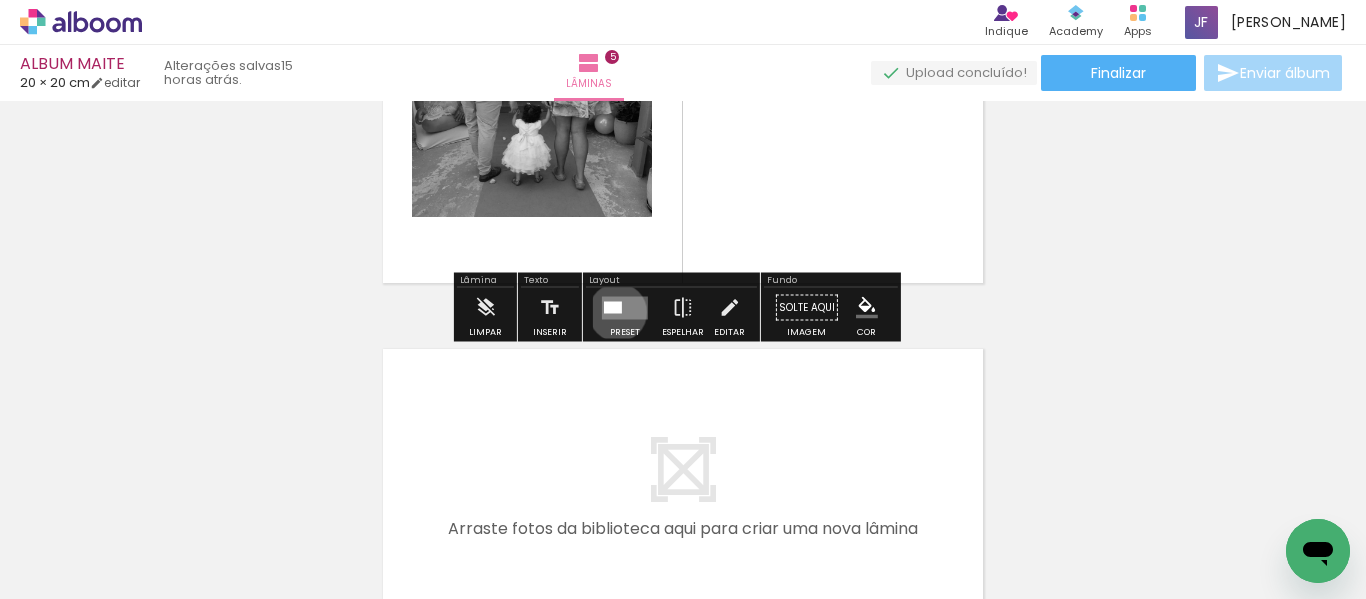 click at bounding box center [613, 307] 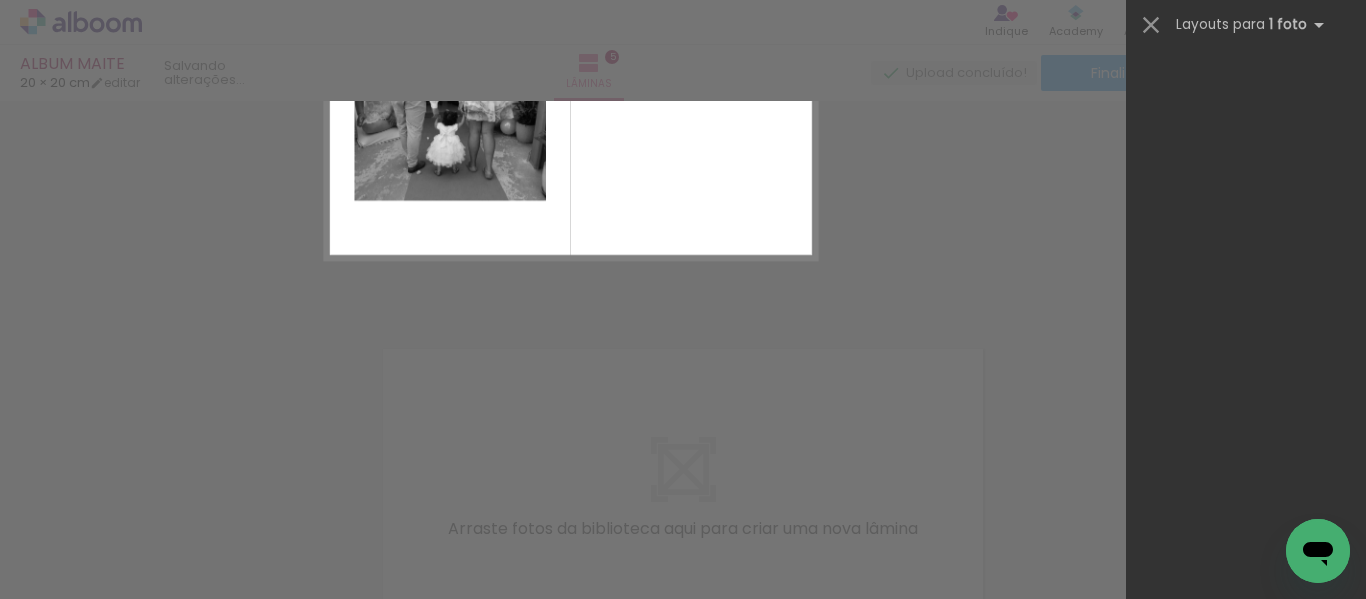 scroll, scrollTop: 0, scrollLeft: 0, axis: both 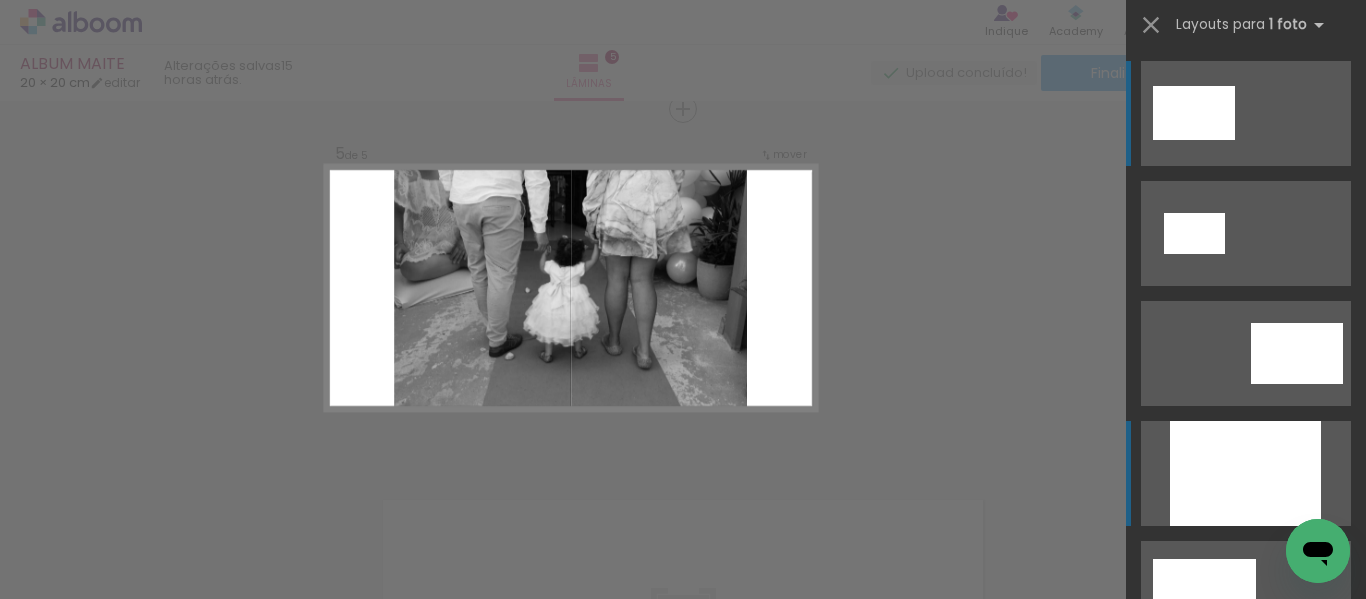 click at bounding box center (1245, 473) 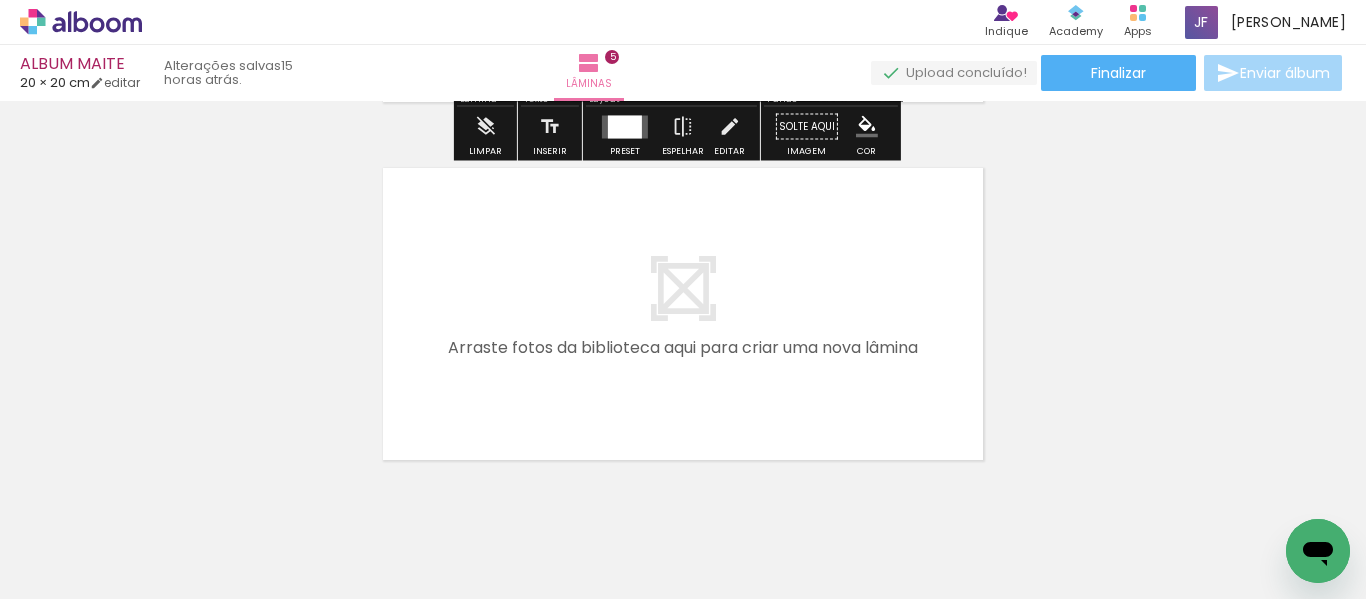 scroll, scrollTop: 1853, scrollLeft: 0, axis: vertical 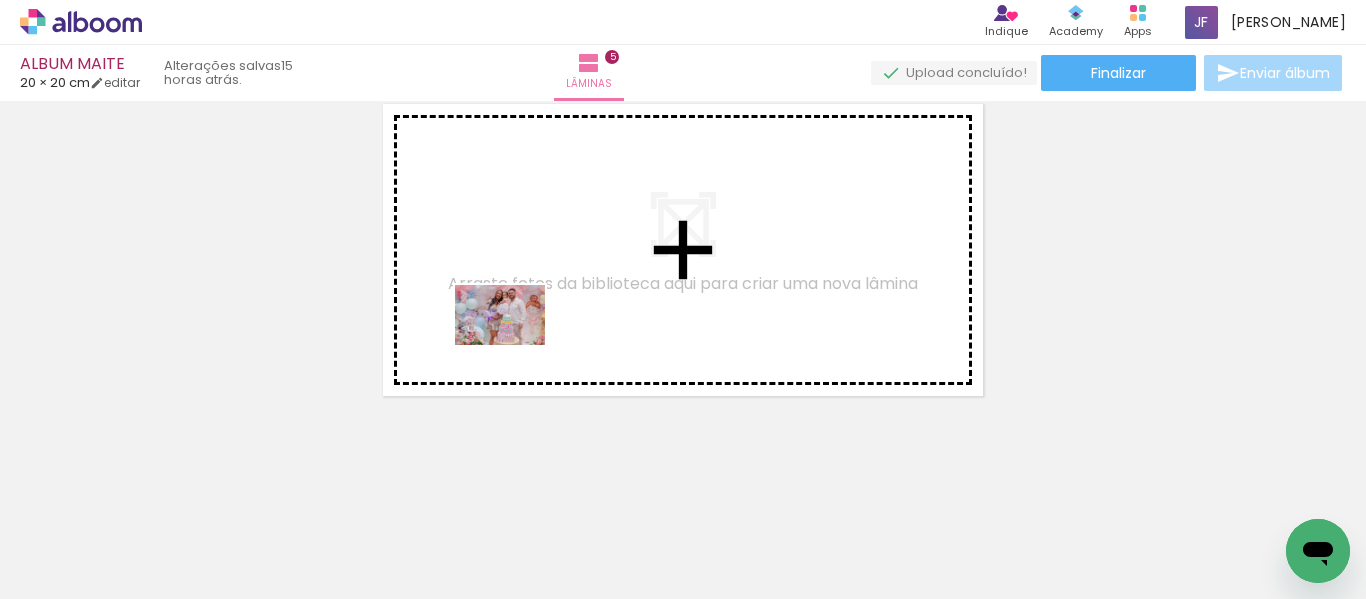 drag, startPoint x: 290, startPoint y: 536, endPoint x: 517, endPoint y: 345, distance: 296.6648 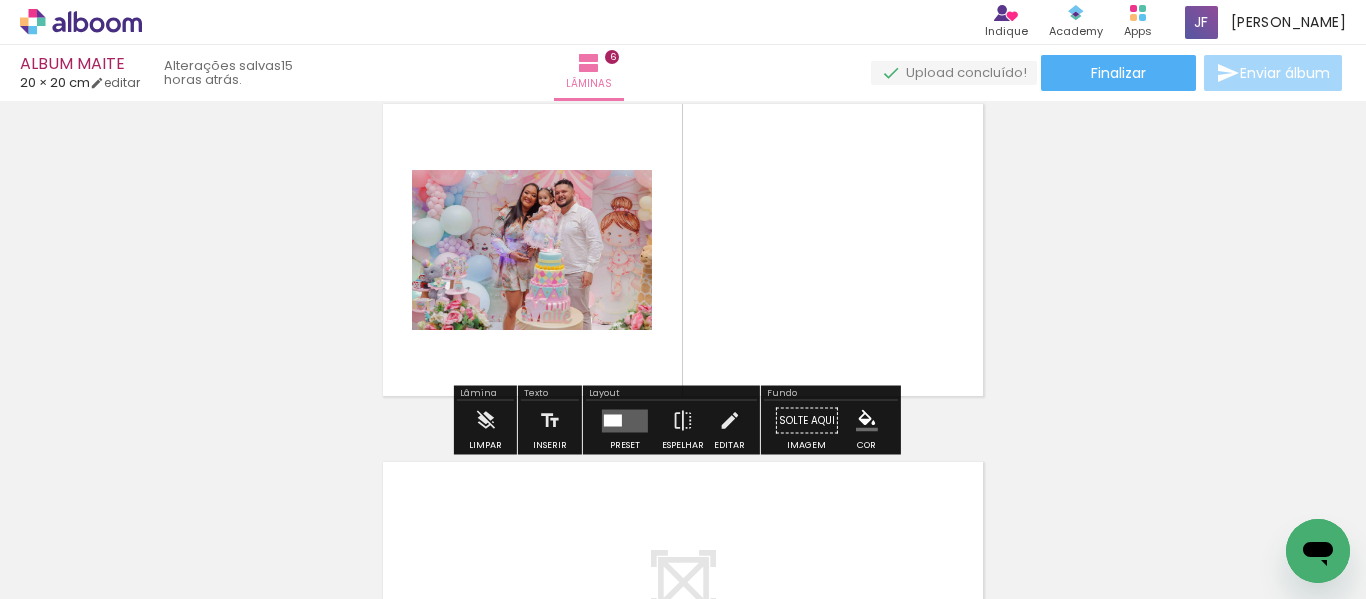 scroll, scrollTop: 1815, scrollLeft: 0, axis: vertical 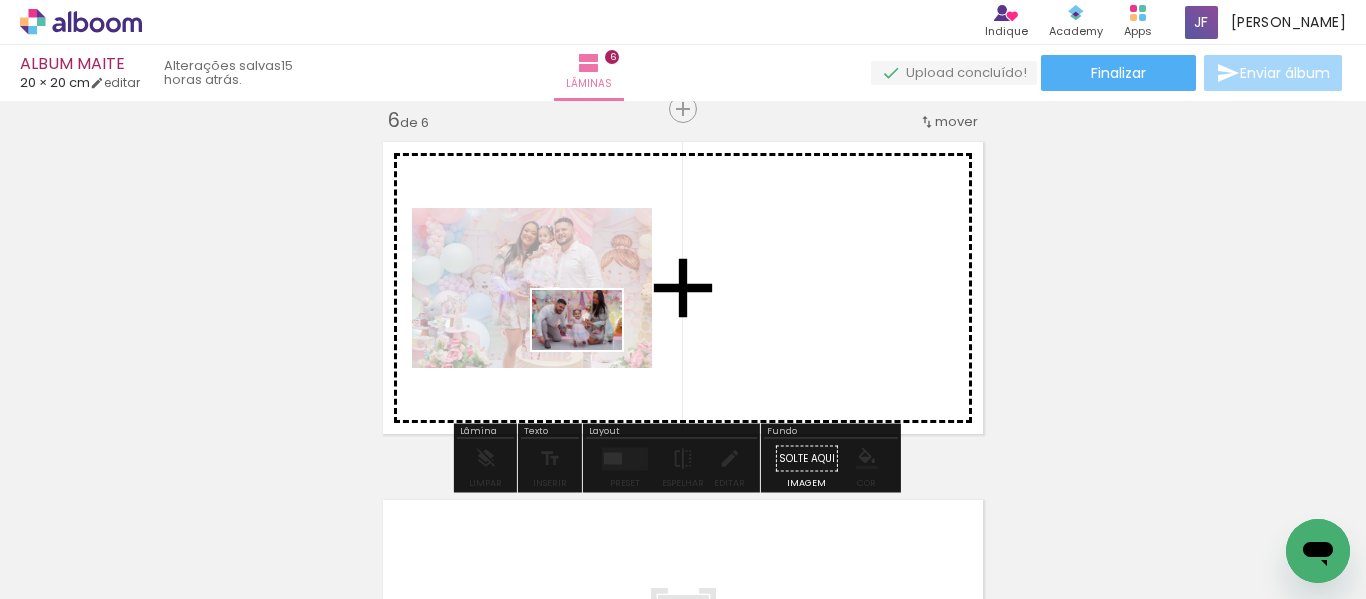 drag, startPoint x: 420, startPoint y: 537, endPoint x: 623, endPoint y: 317, distance: 299.34763 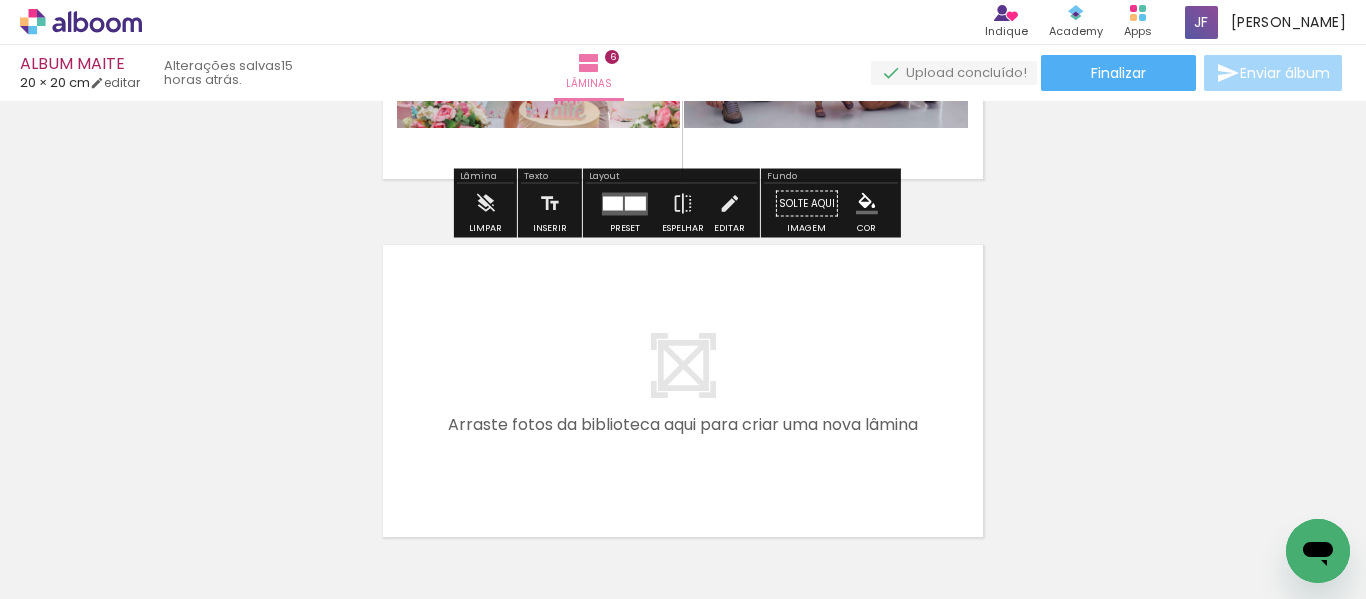 scroll, scrollTop: 2211, scrollLeft: 0, axis: vertical 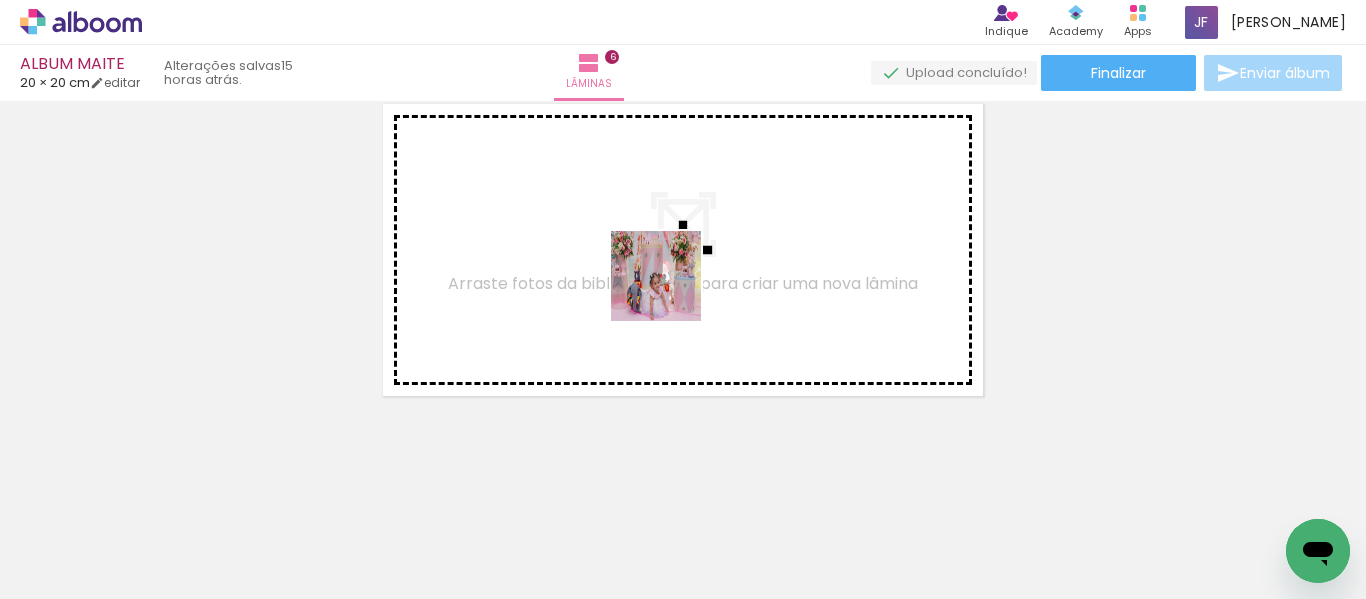 drag, startPoint x: 532, startPoint y: 524, endPoint x: 674, endPoint y: 288, distance: 275.42694 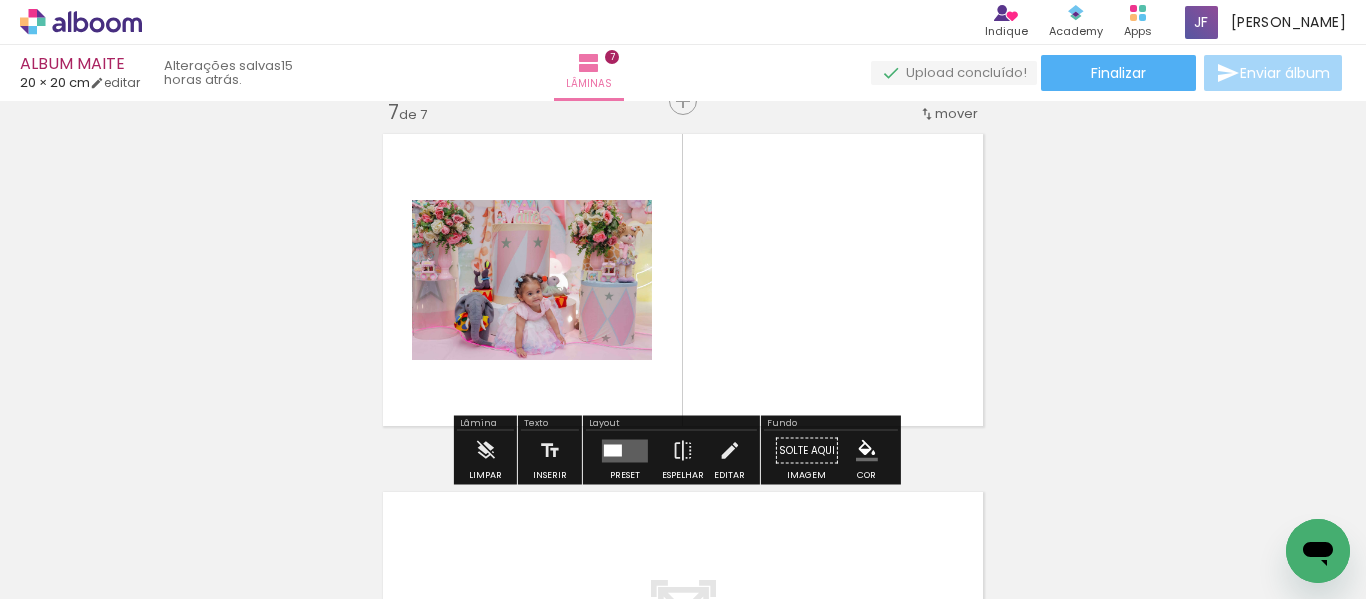 scroll, scrollTop: 2173, scrollLeft: 0, axis: vertical 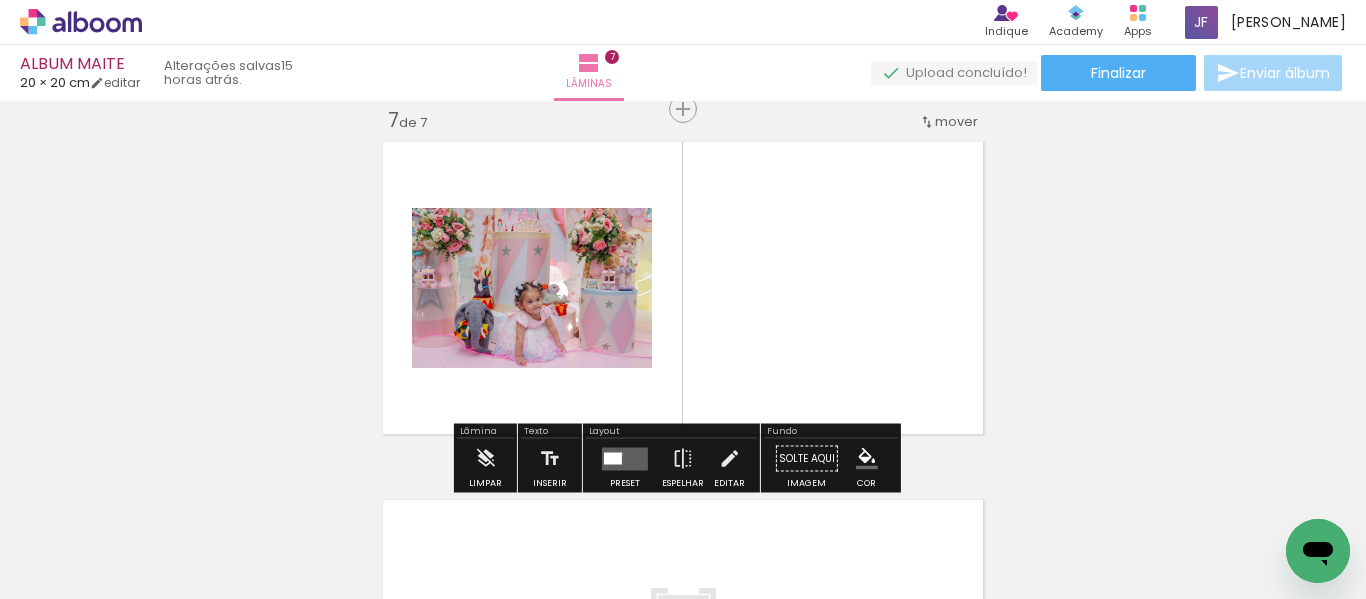 click at bounding box center (613, 458) 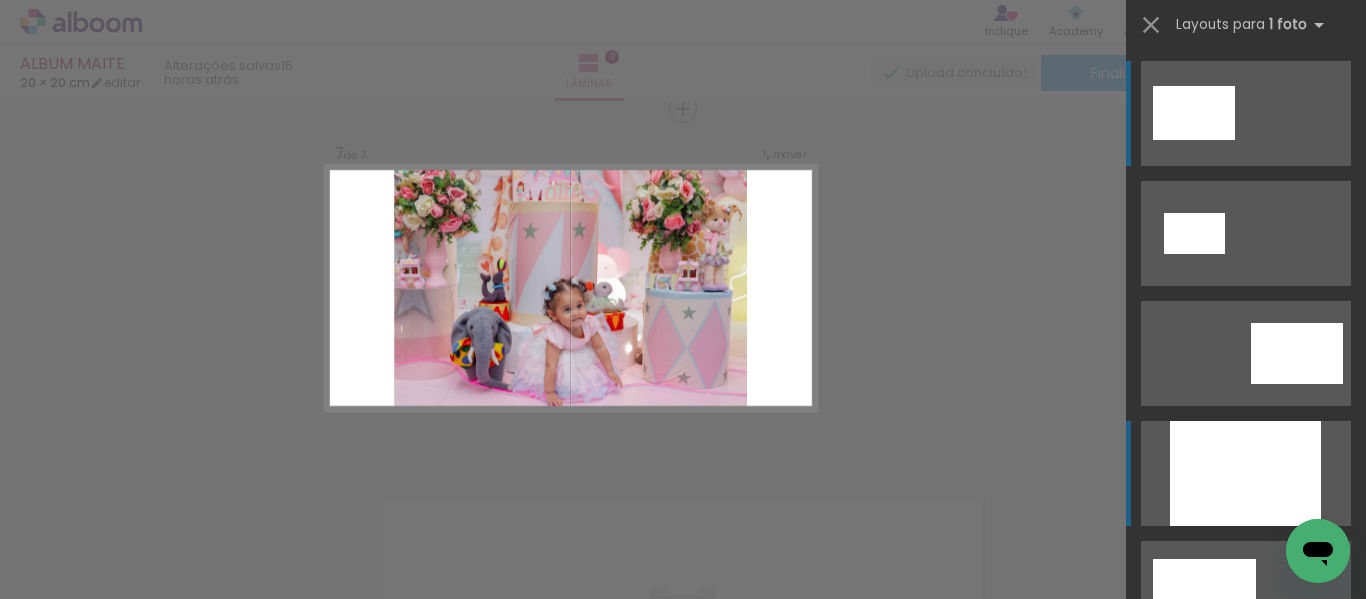 click at bounding box center [1245, 473] 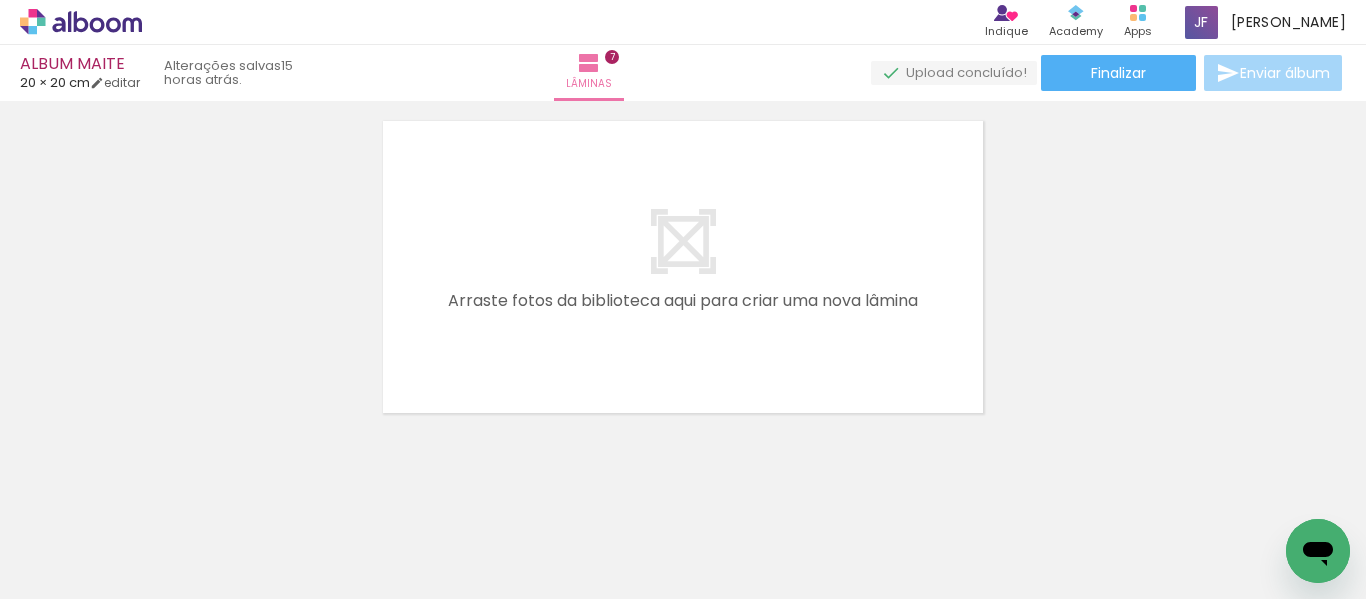 scroll, scrollTop: 2553, scrollLeft: 0, axis: vertical 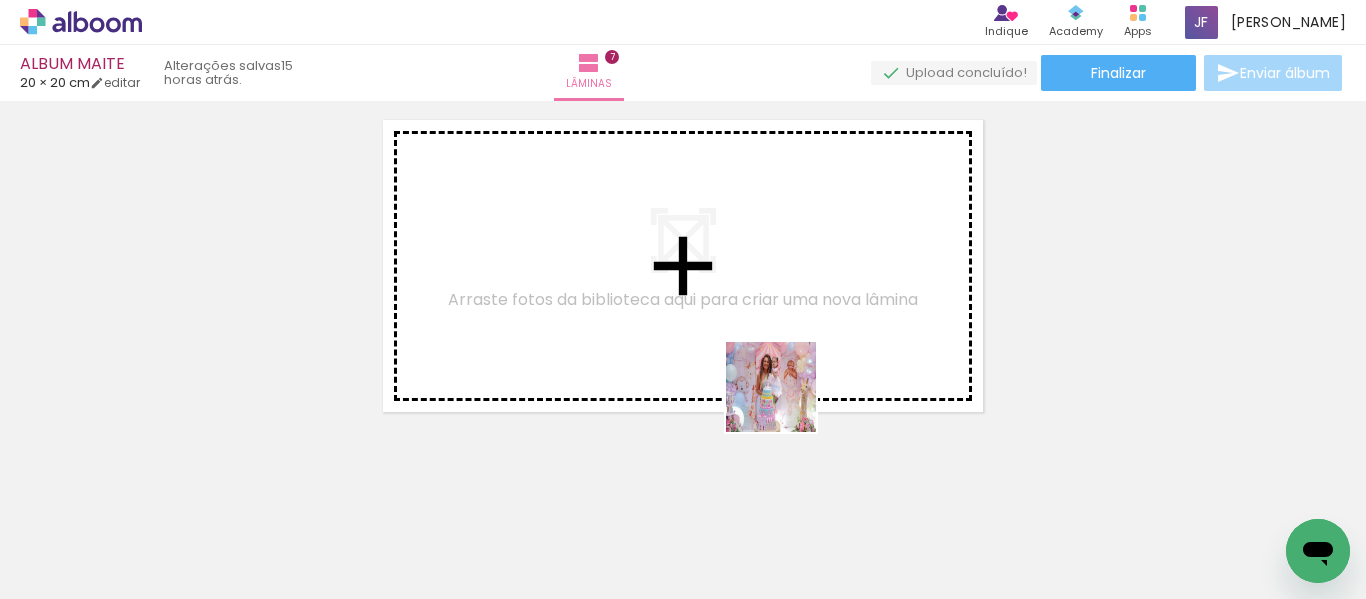 drag, startPoint x: 840, startPoint y: 532, endPoint x: 783, endPoint y: 398, distance: 145.61937 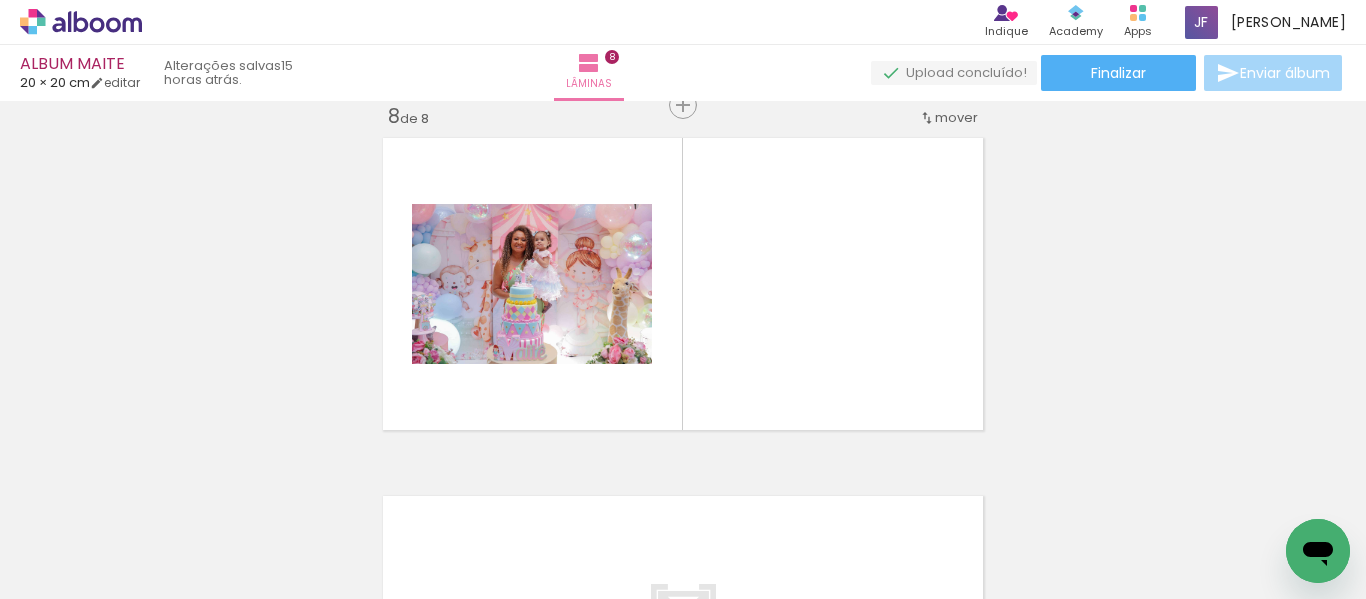 scroll, scrollTop: 2531, scrollLeft: 0, axis: vertical 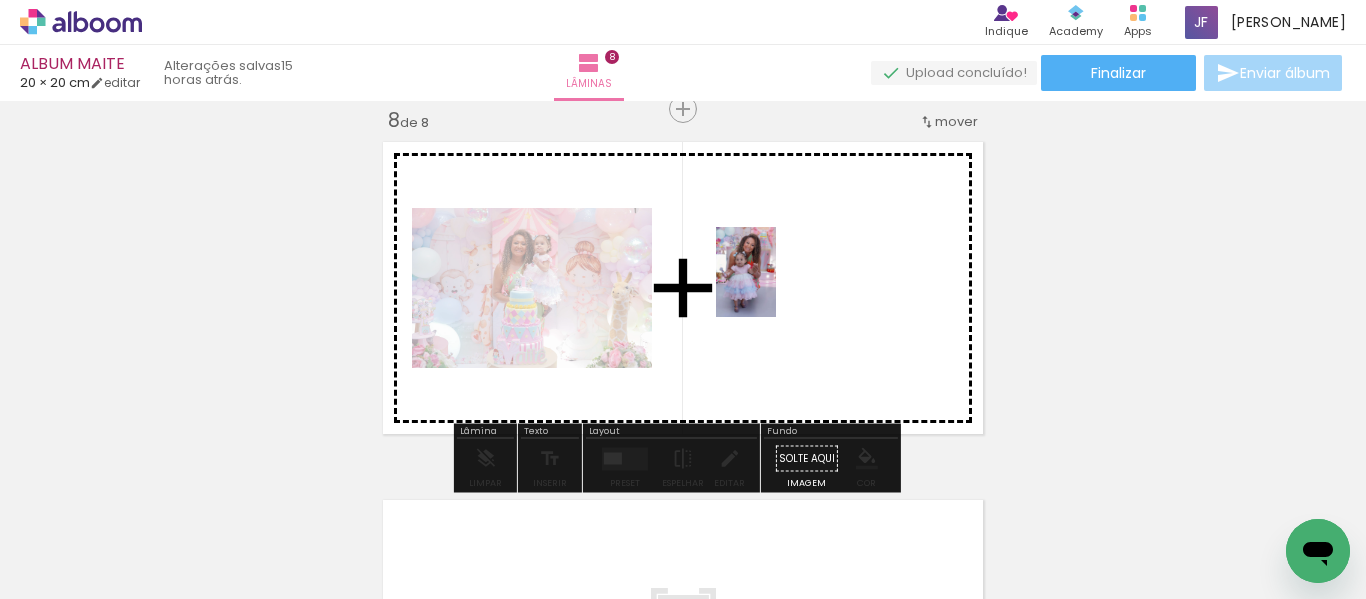 drag, startPoint x: 963, startPoint y: 536, endPoint x: 773, endPoint y: 286, distance: 314.00638 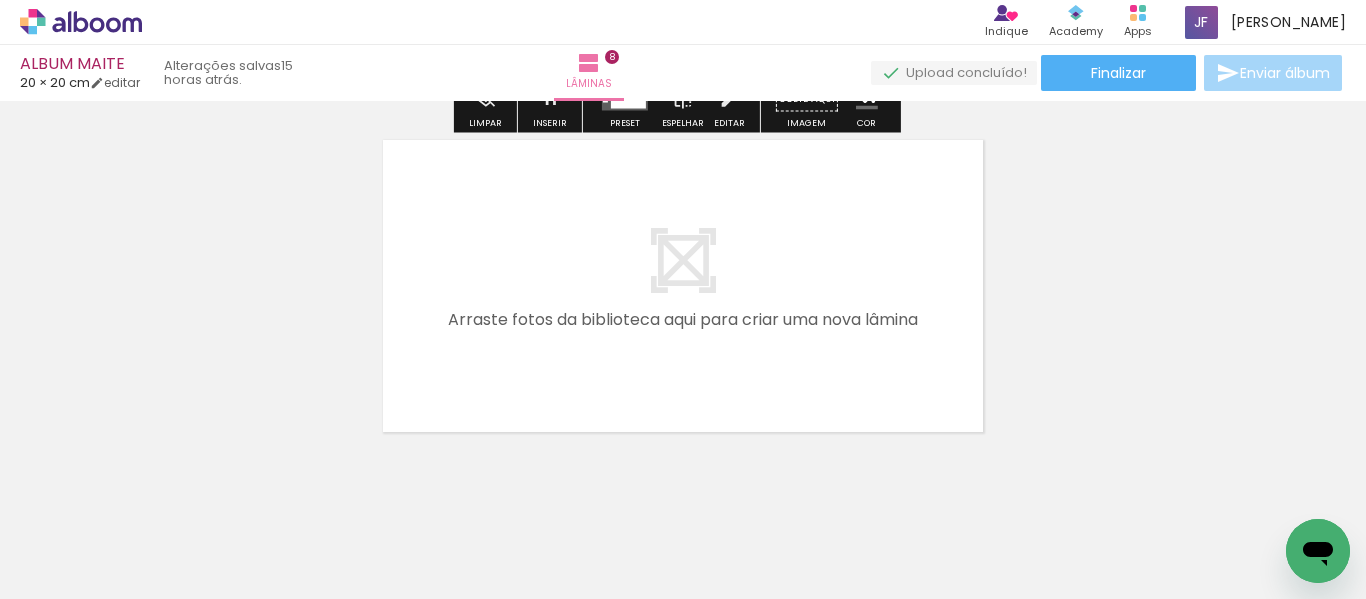scroll, scrollTop: 2927, scrollLeft: 0, axis: vertical 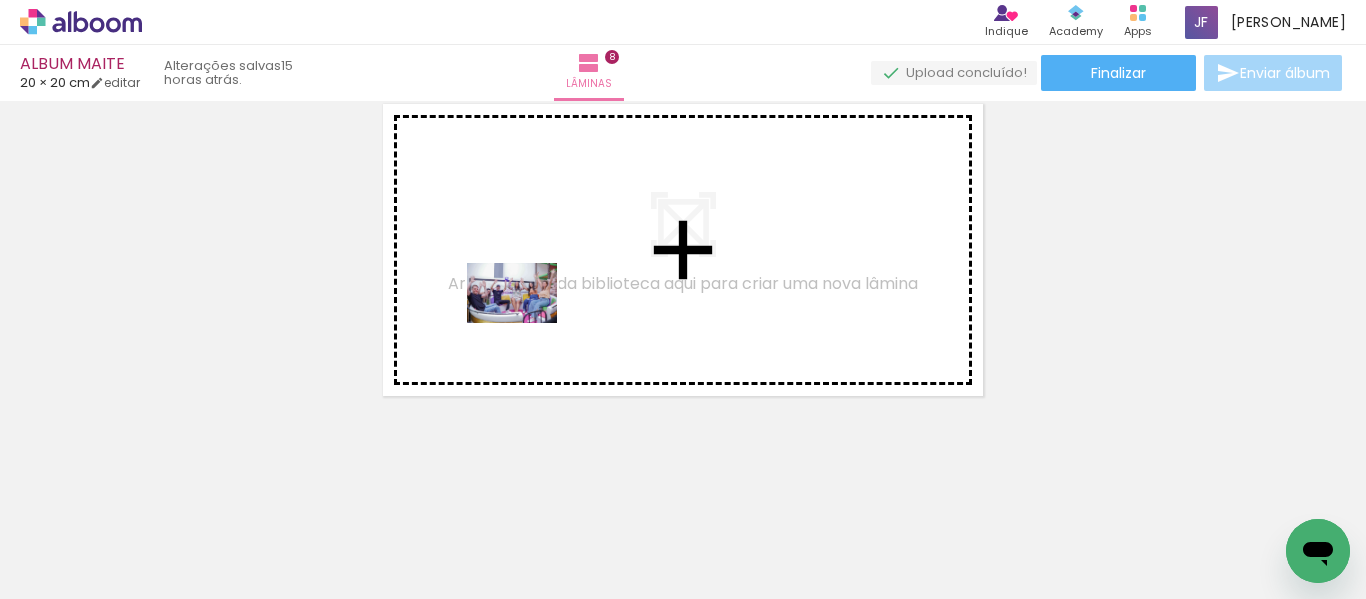drag, startPoint x: 487, startPoint y: 542, endPoint x: 527, endPoint y: 323, distance: 222.623 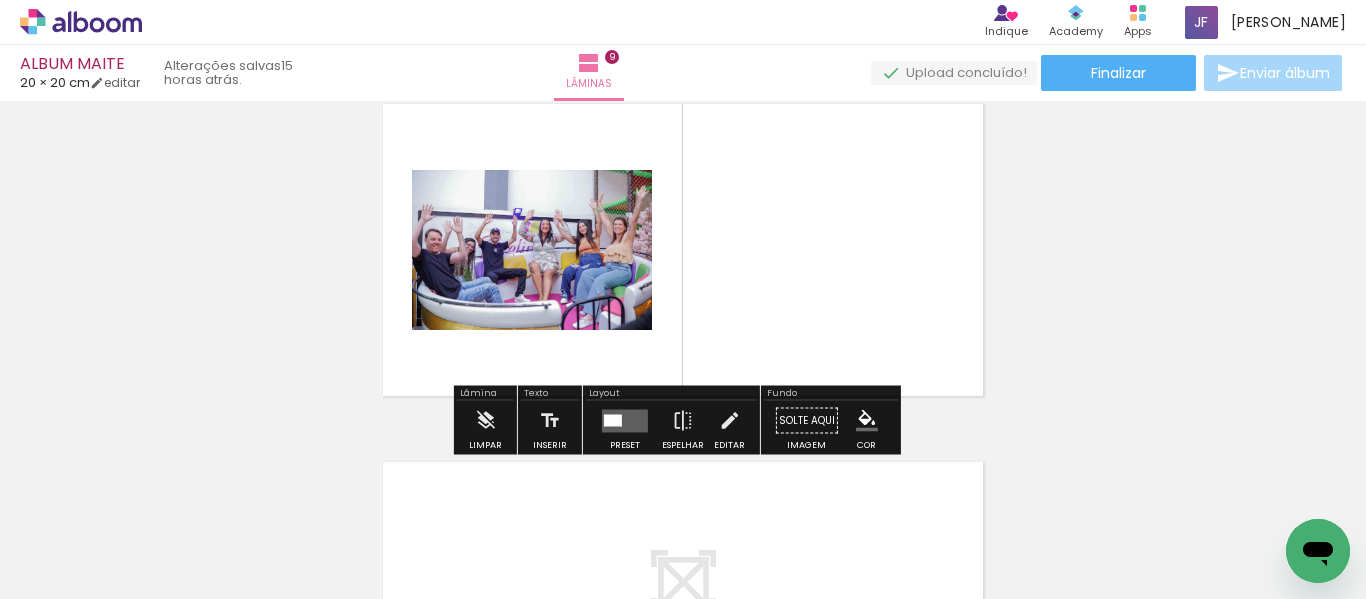 scroll, scrollTop: 2889, scrollLeft: 0, axis: vertical 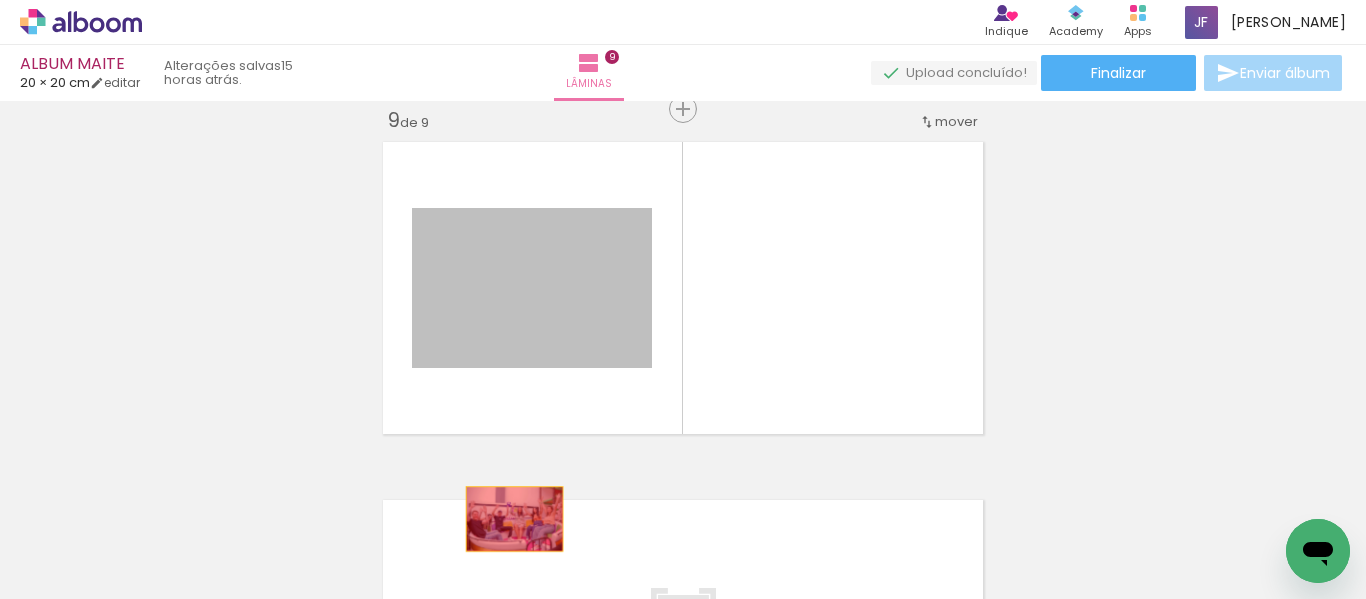 drag, startPoint x: 527, startPoint y: 323, endPoint x: 506, endPoint y: 538, distance: 216.02315 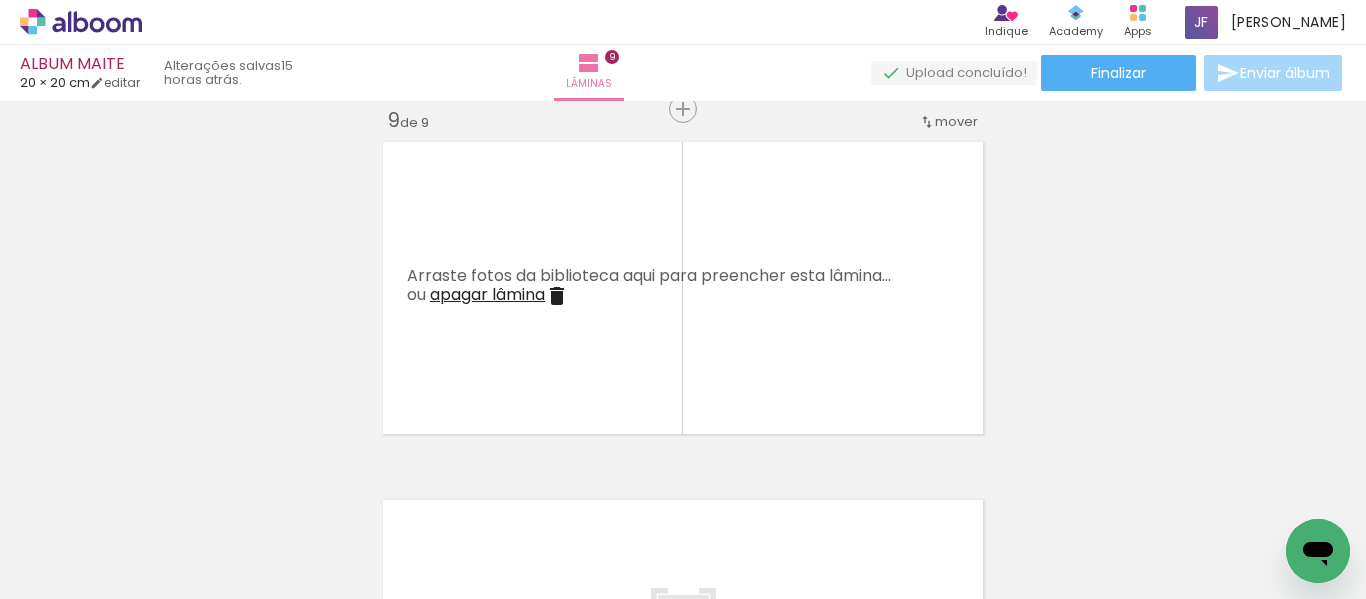 scroll, scrollTop: 0, scrollLeft: 1603, axis: horizontal 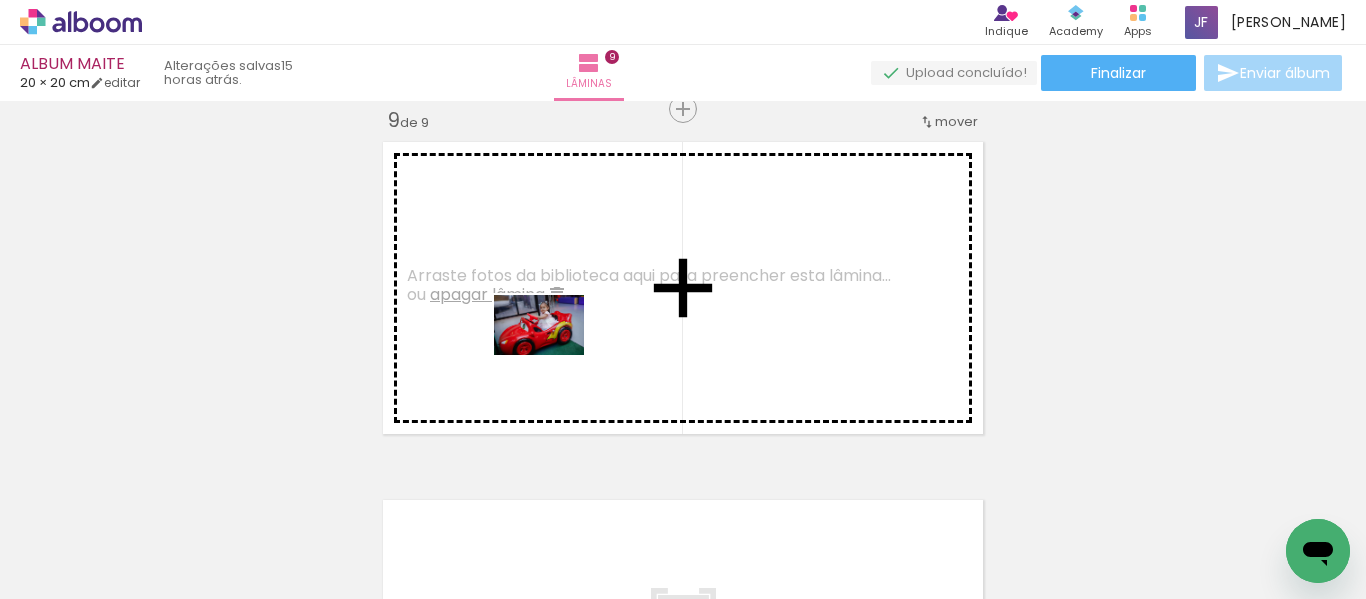 drag, startPoint x: 438, startPoint y: 490, endPoint x: 555, endPoint y: 355, distance: 178.6449 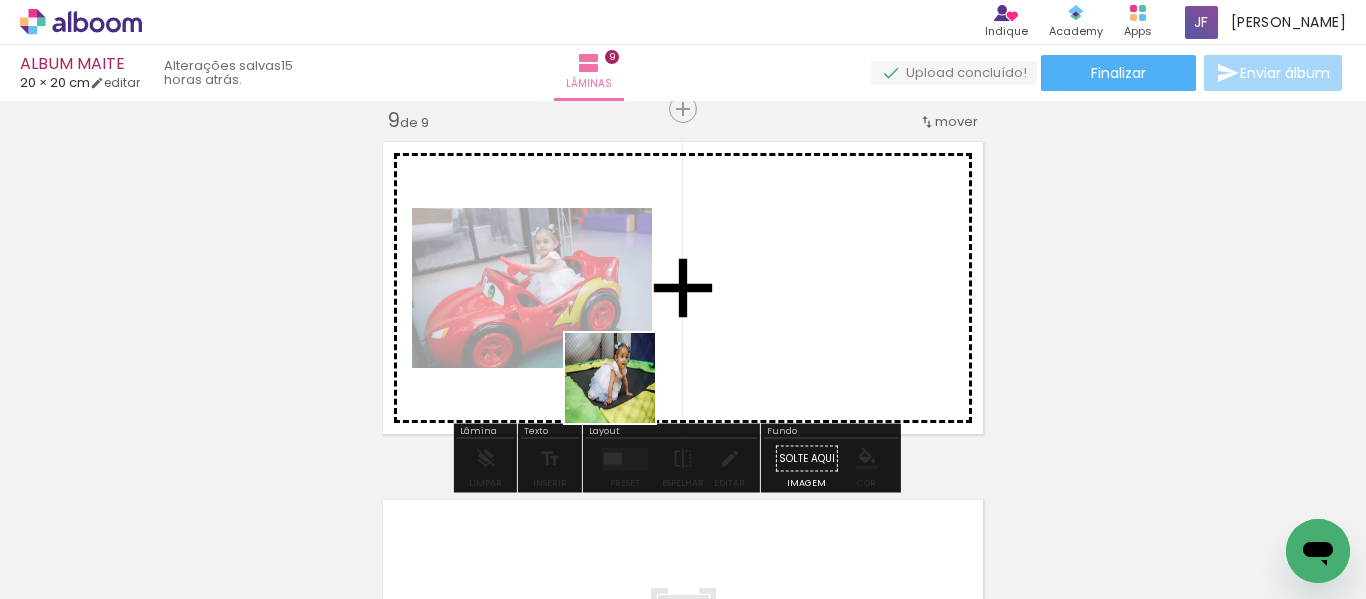 drag, startPoint x: 524, startPoint y: 536, endPoint x: 702, endPoint y: 321, distance: 279.12183 